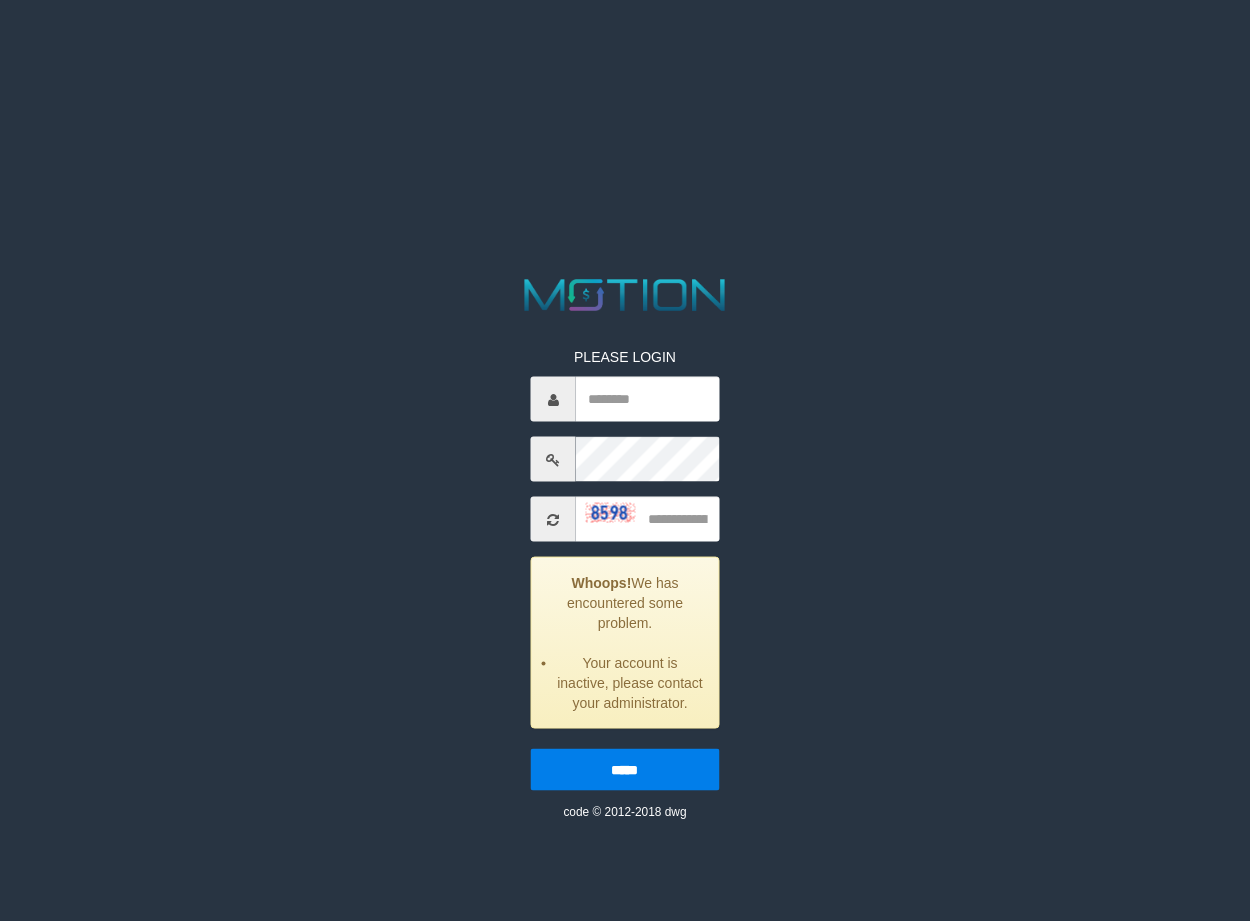 scroll, scrollTop: 0, scrollLeft: 0, axis: both 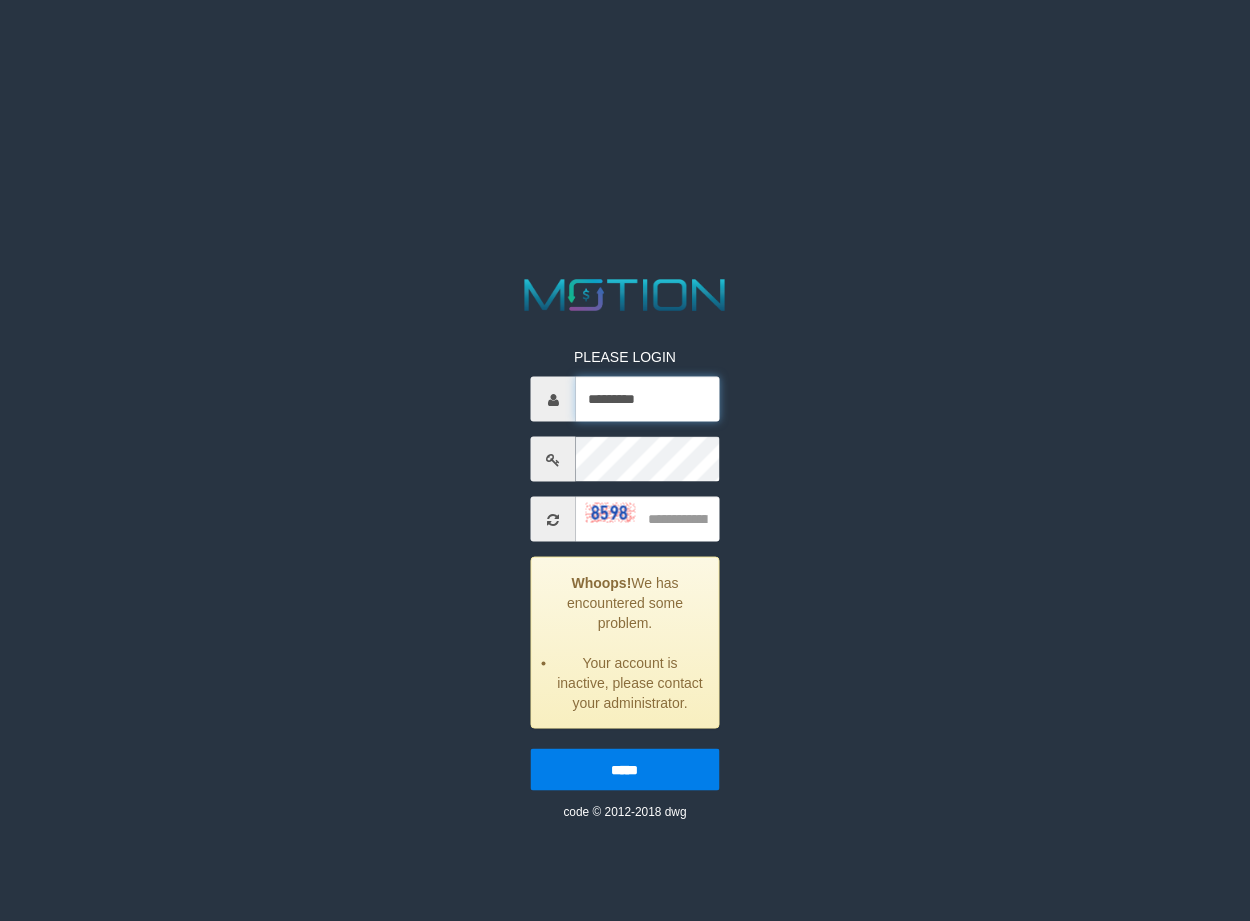 click on "*********" at bounding box center [647, 399] 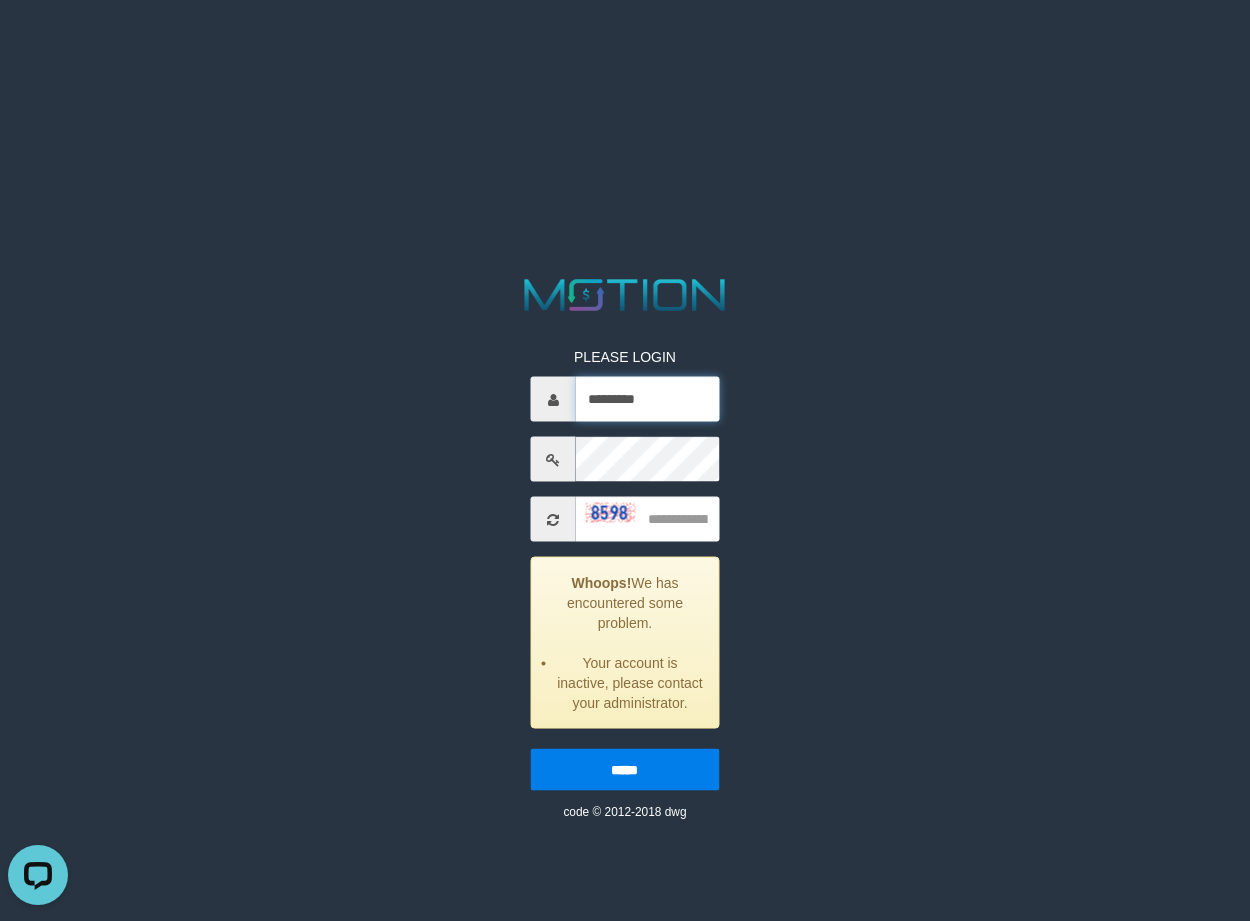 scroll, scrollTop: 0, scrollLeft: 0, axis: both 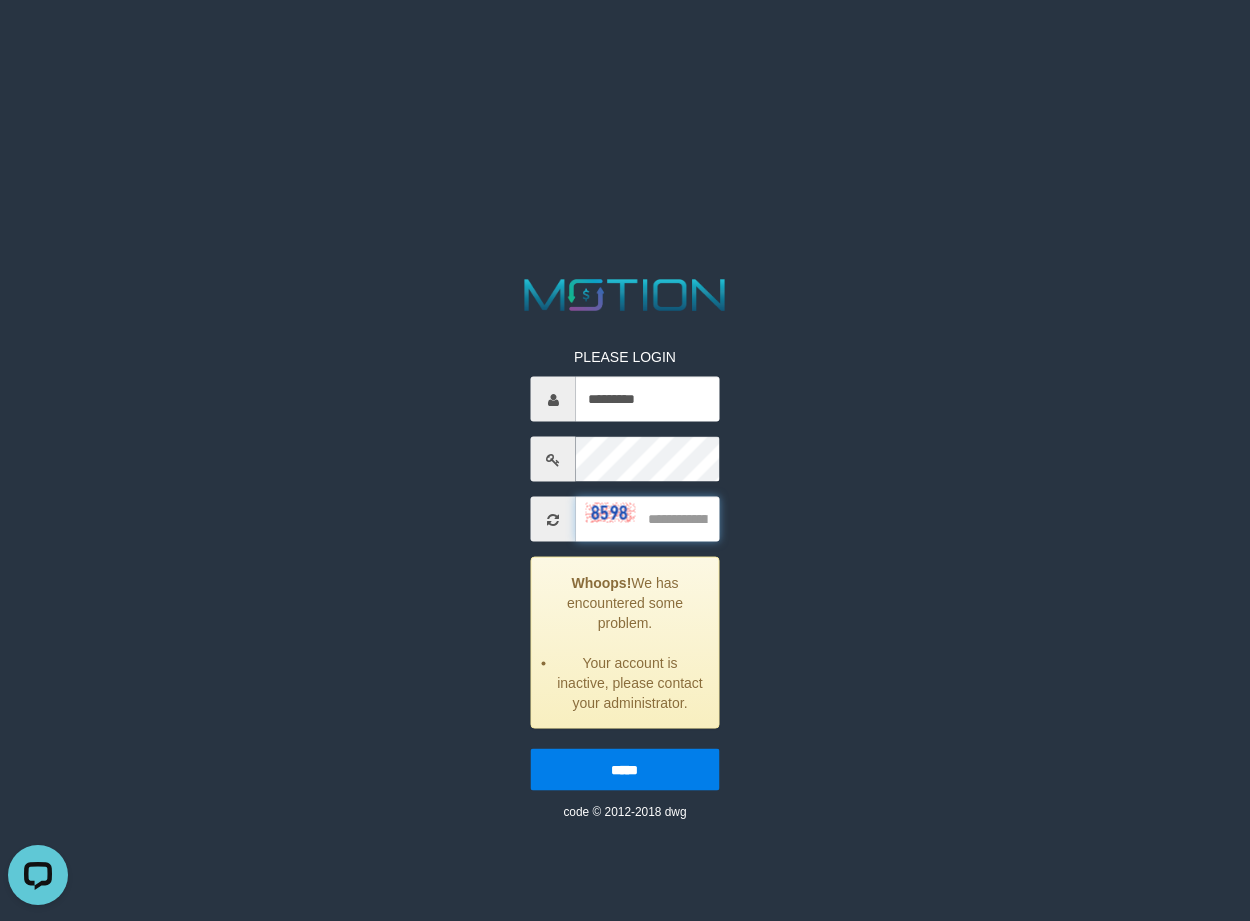 click at bounding box center [647, 519] 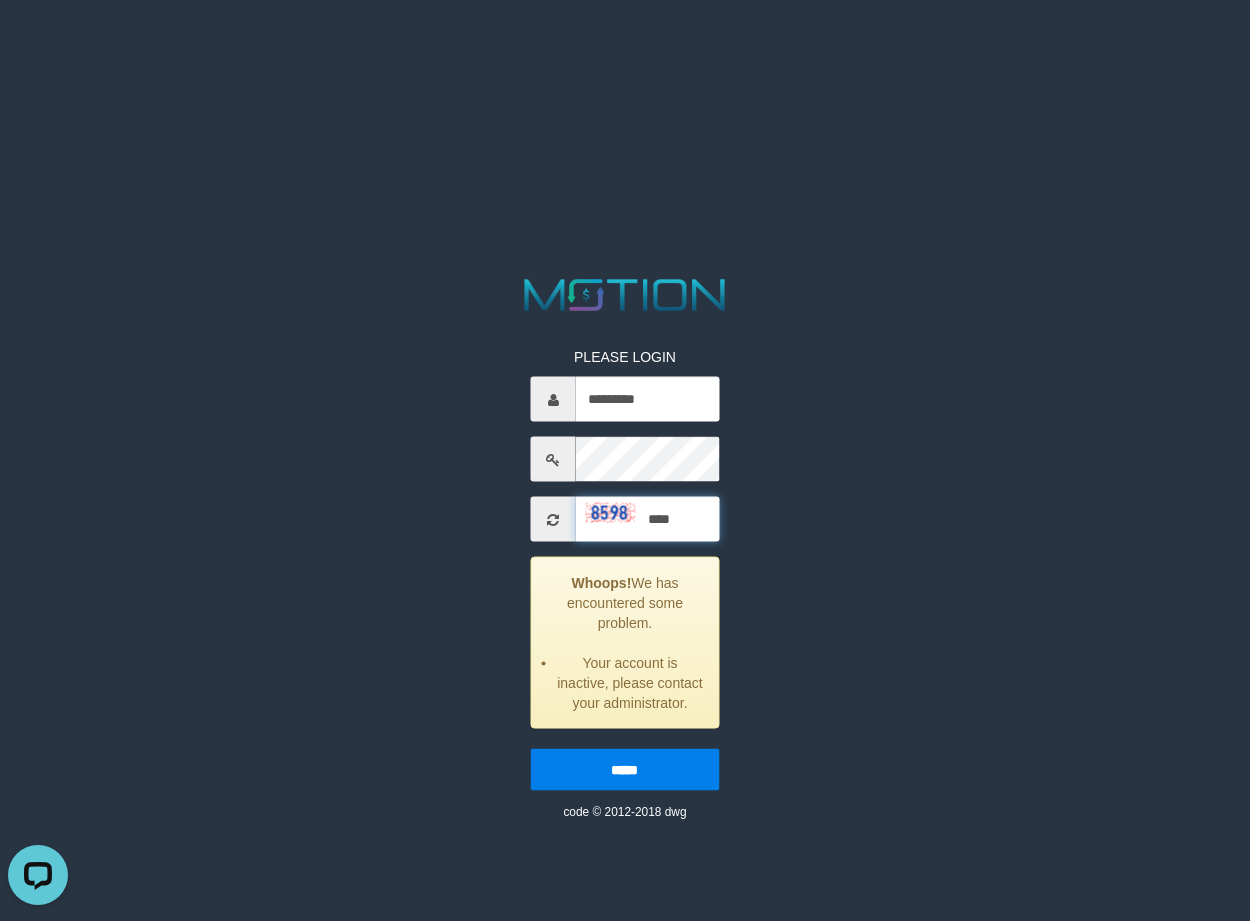type on "****" 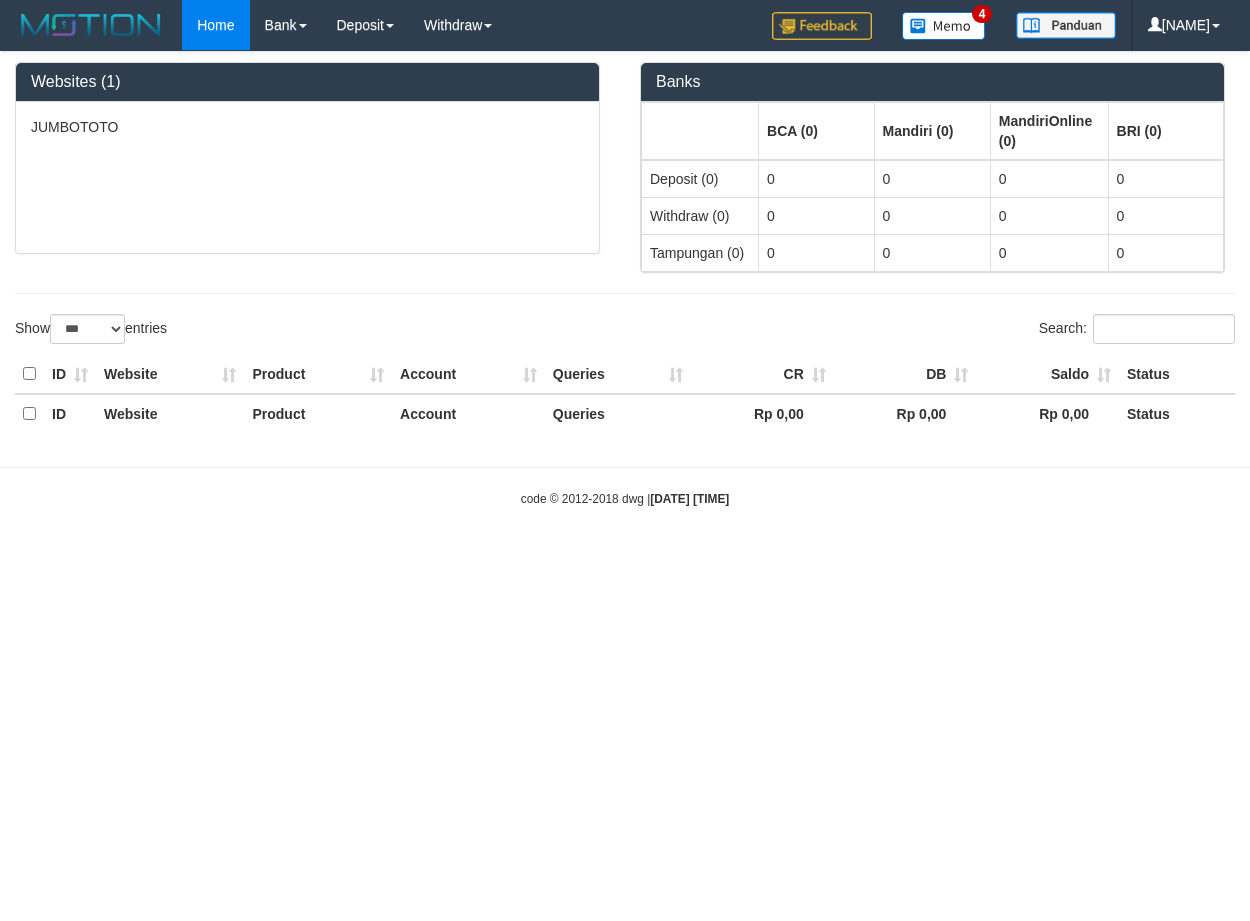 select on "***" 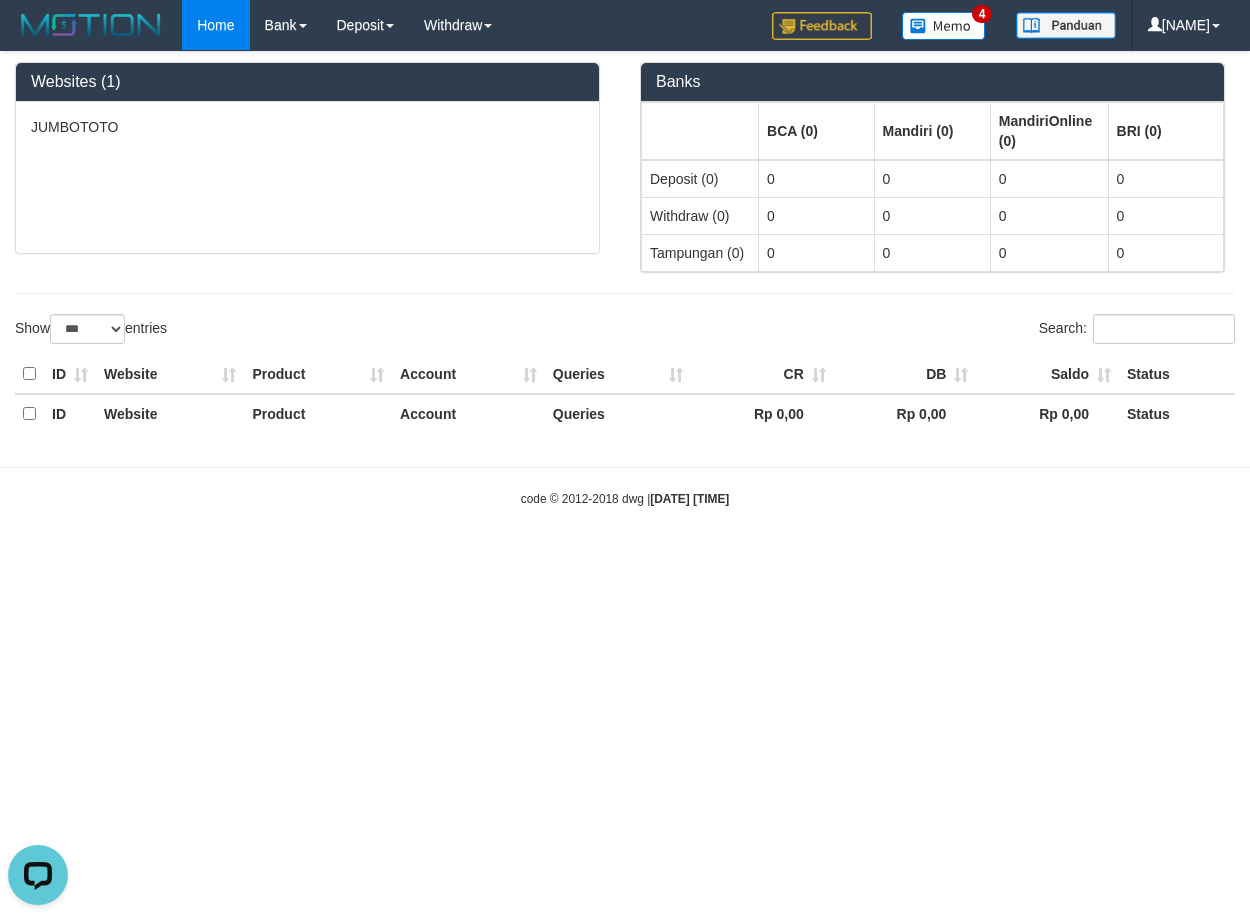 scroll, scrollTop: 0, scrollLeft: 0, axis: both 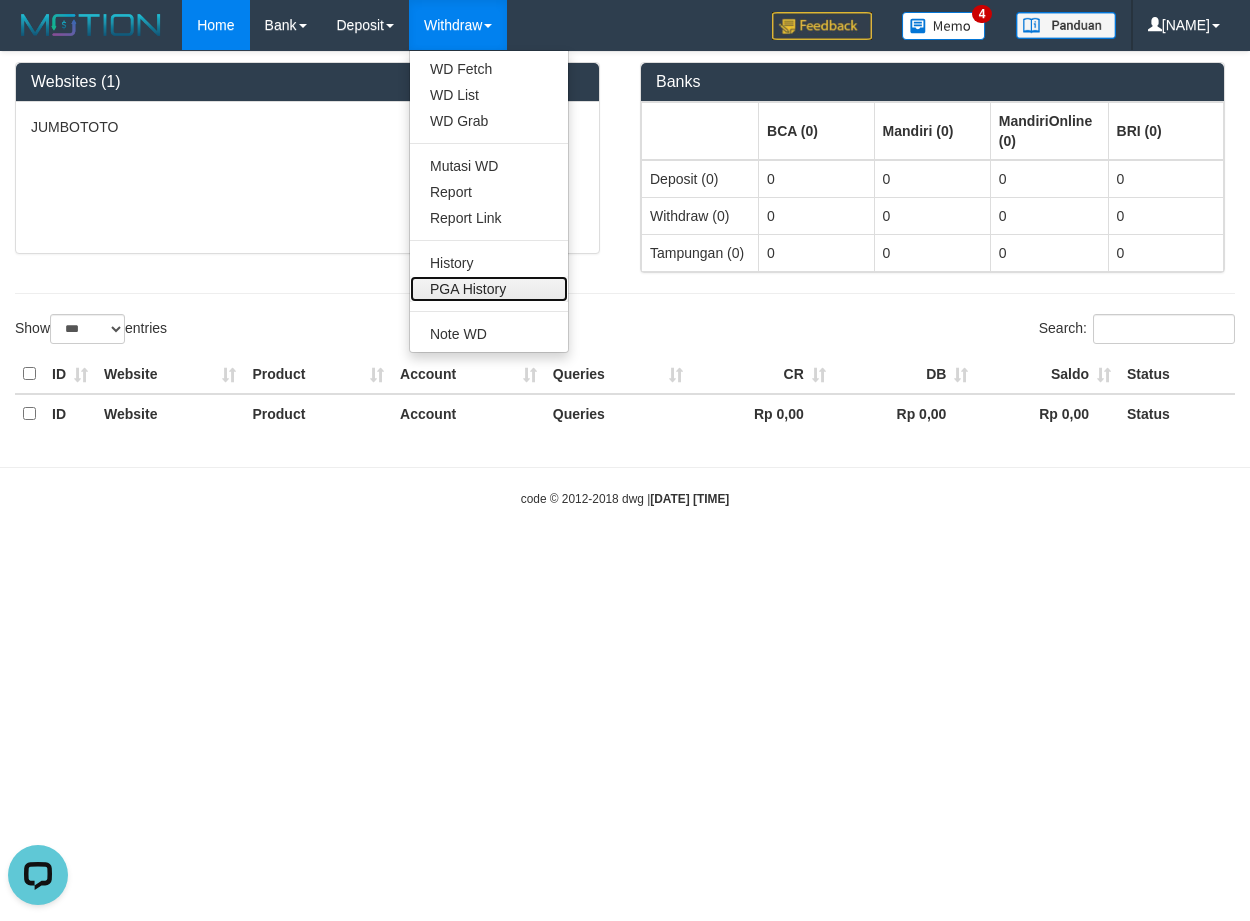 click on "PGA History" at bounding box center [489, 289] 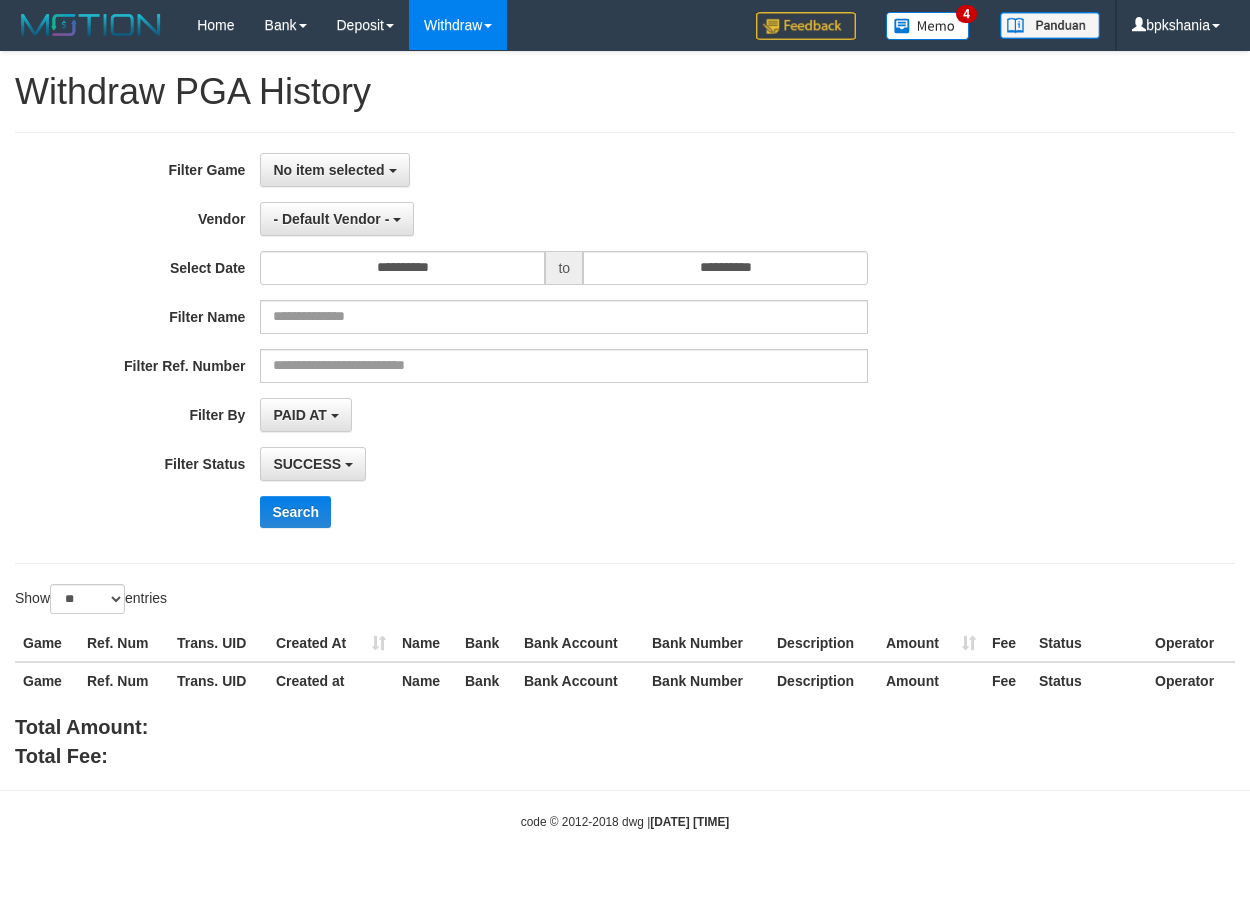 select 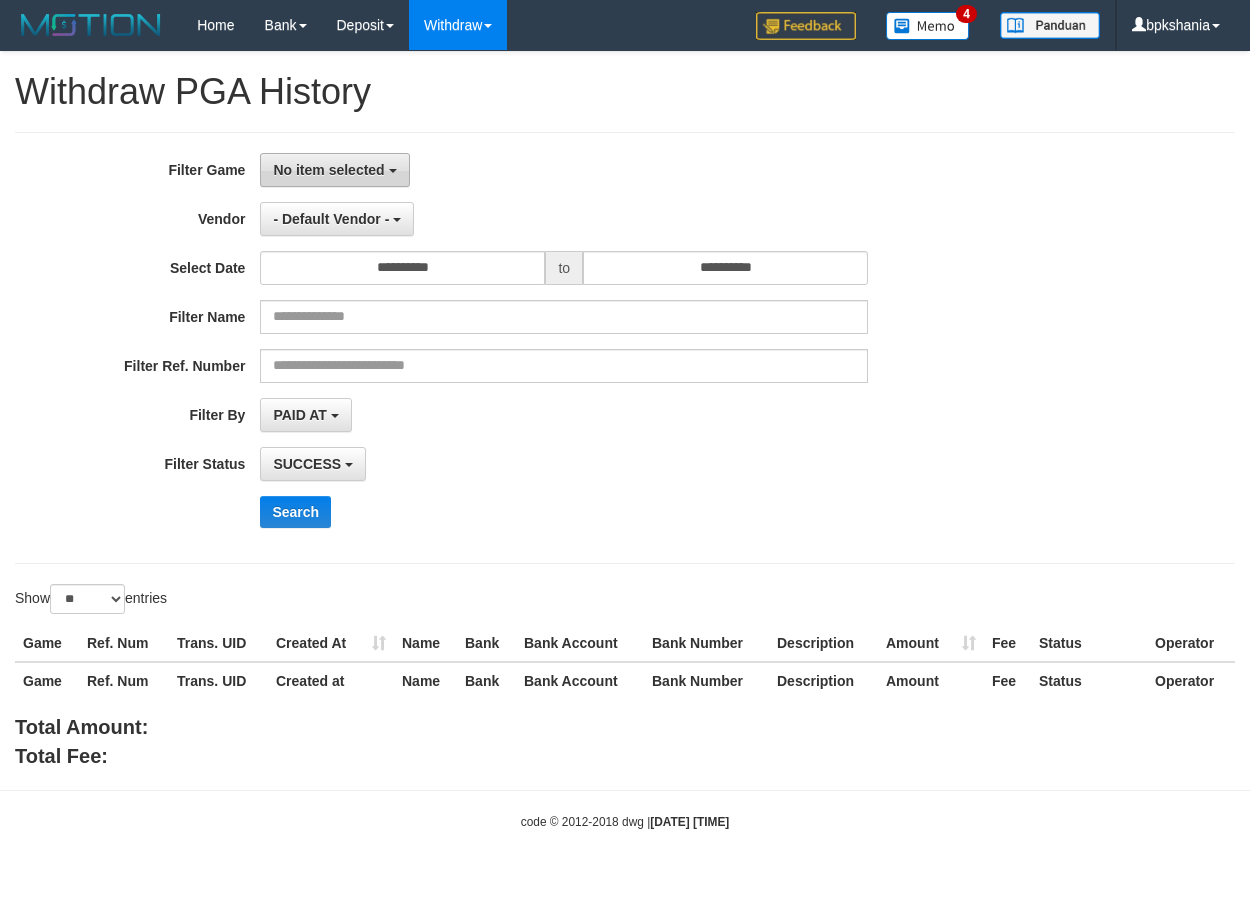 click on "No item selected" at bounding box center [328, 170] 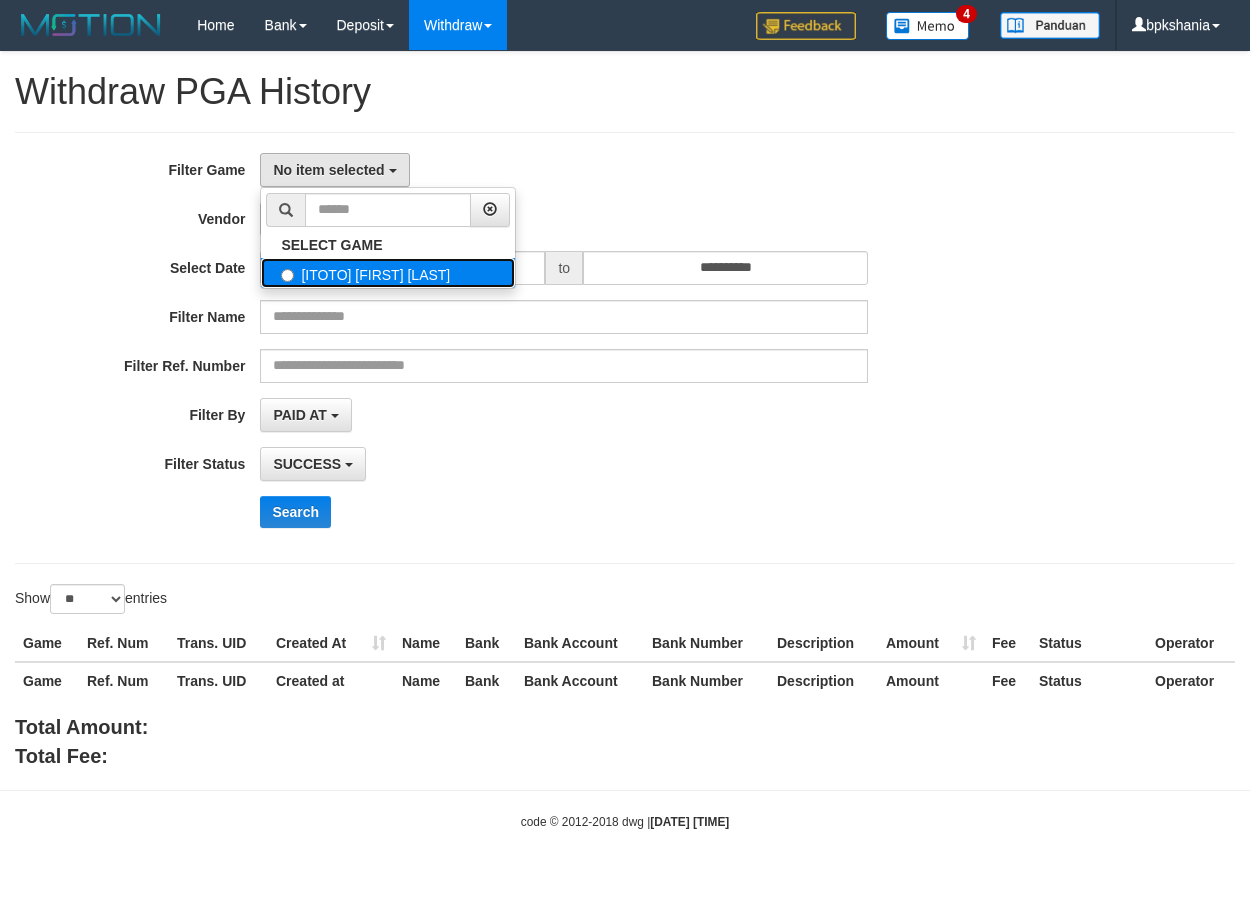 click on "[ITOTO] [FIRST] [LAST]" at bounding box center (388, 273) 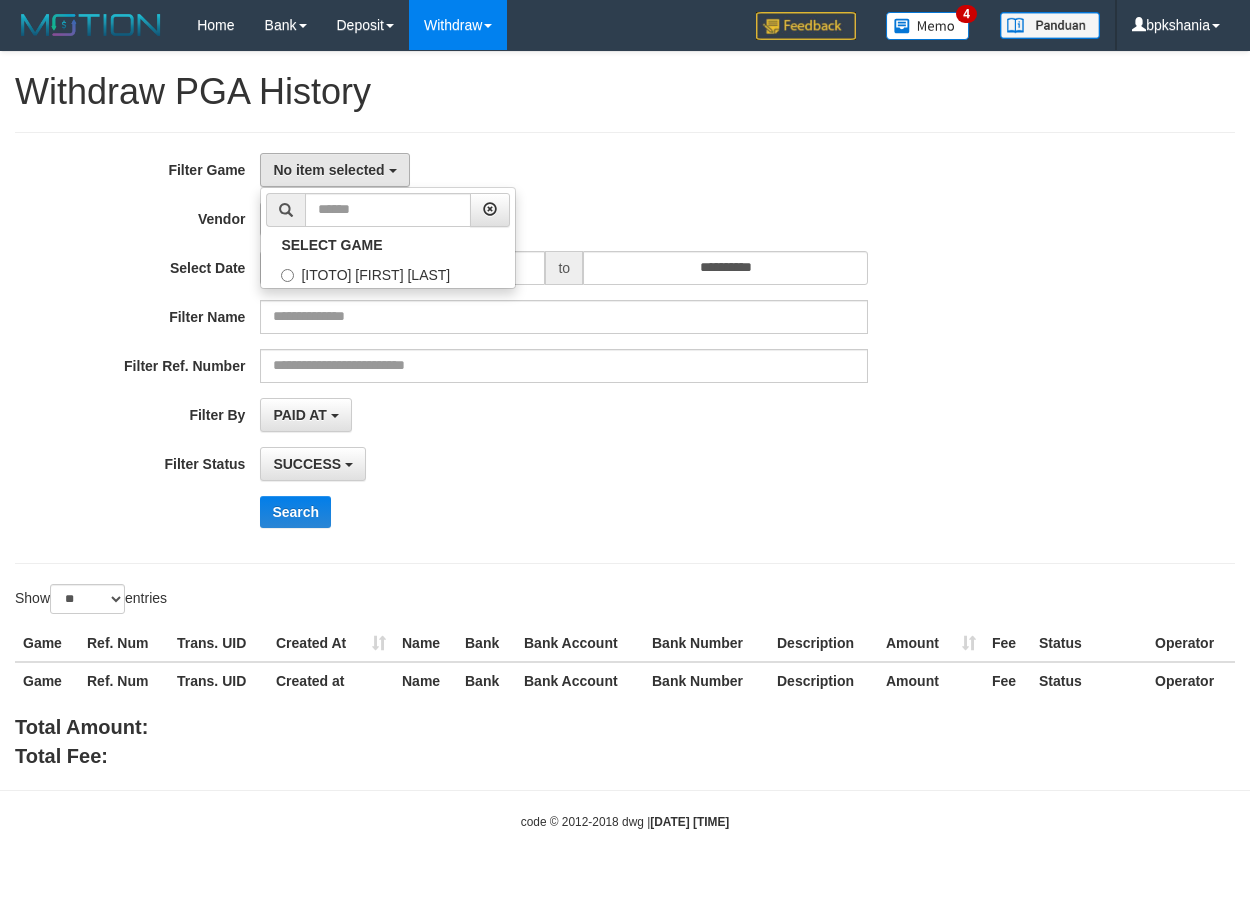 select on "****" 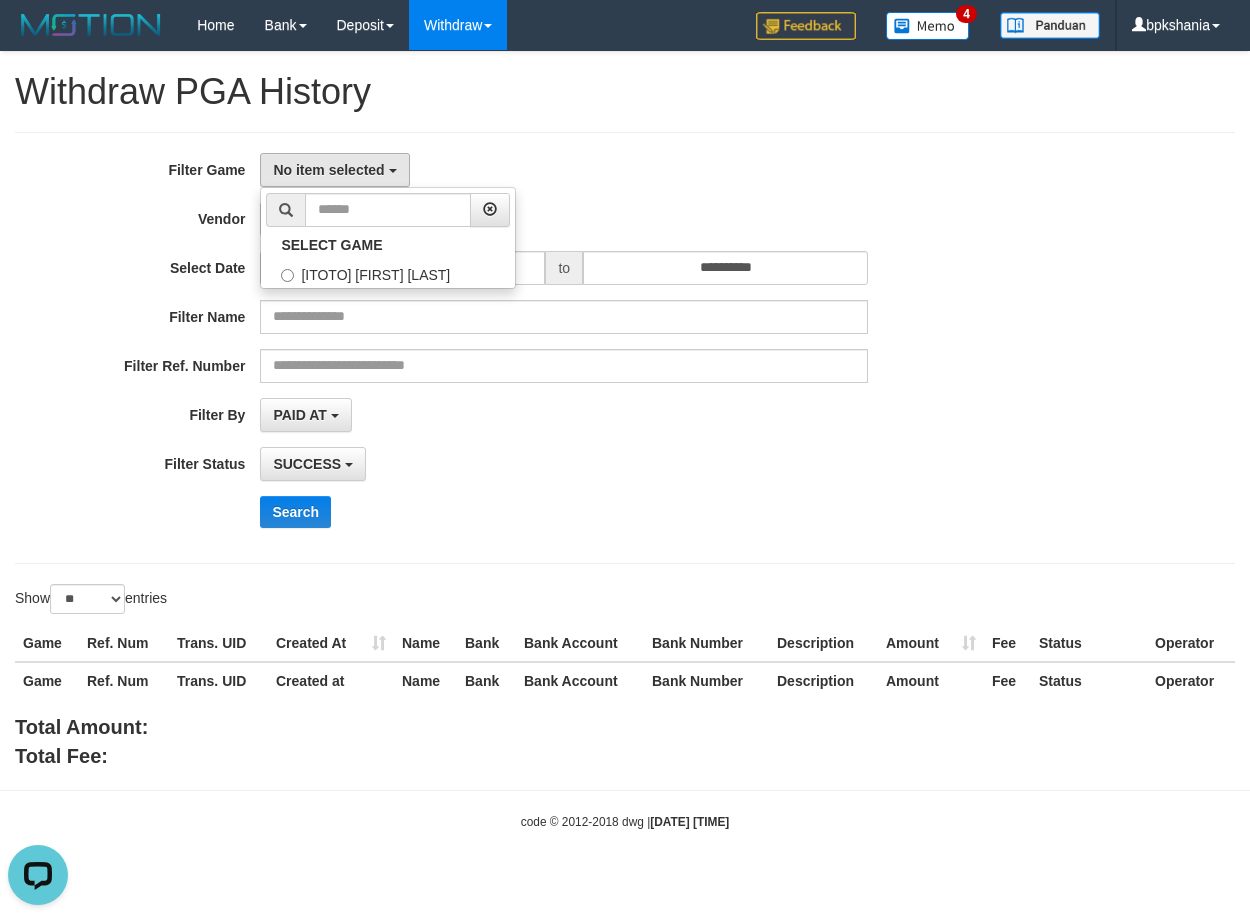 scroll, scrollTop: 0, scrollLeft: 0, axis: both 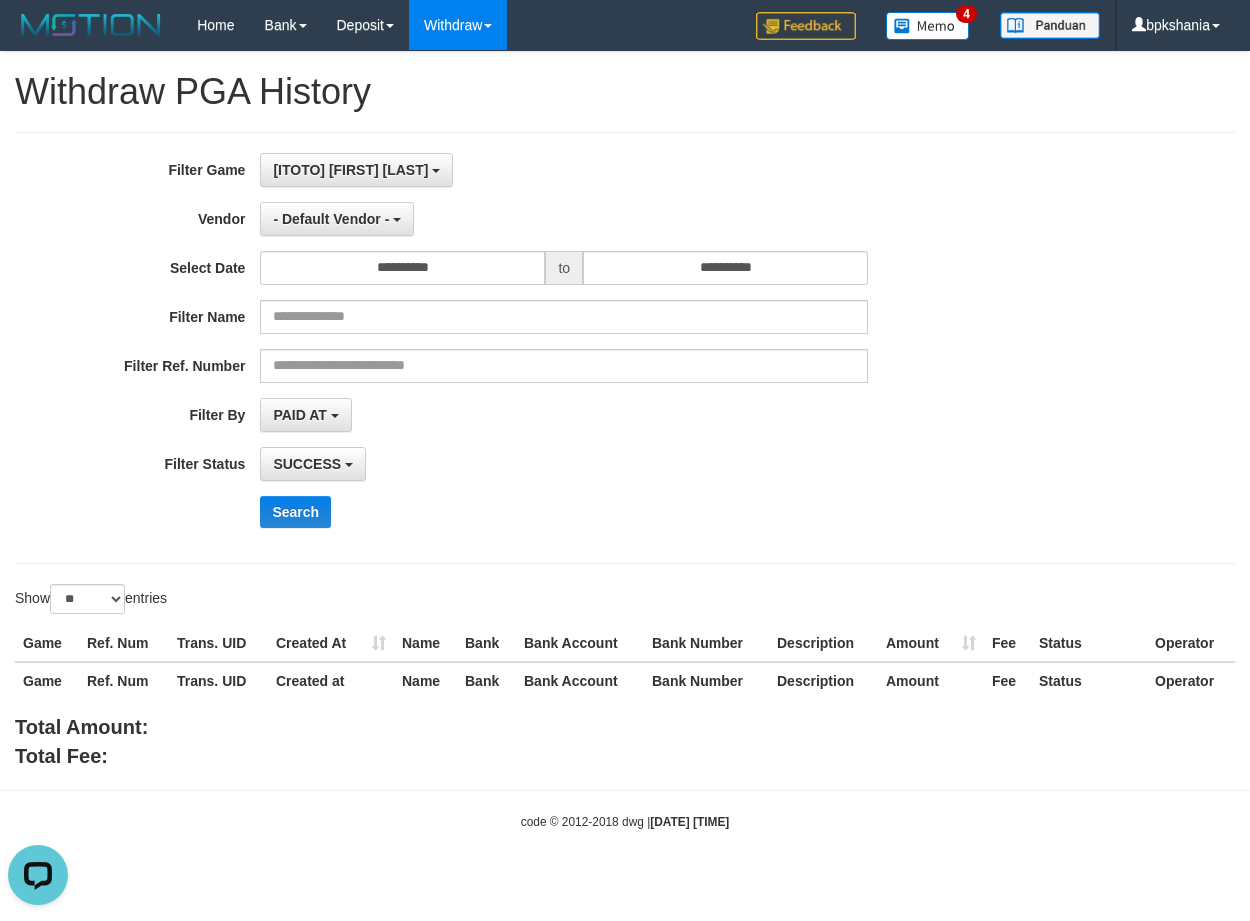 click on "[ITOTO] [FIRST] [LAST]
SELECT GAME
[ITOTO] [FIRST] [LAST]" at bounding box center [564, 170] 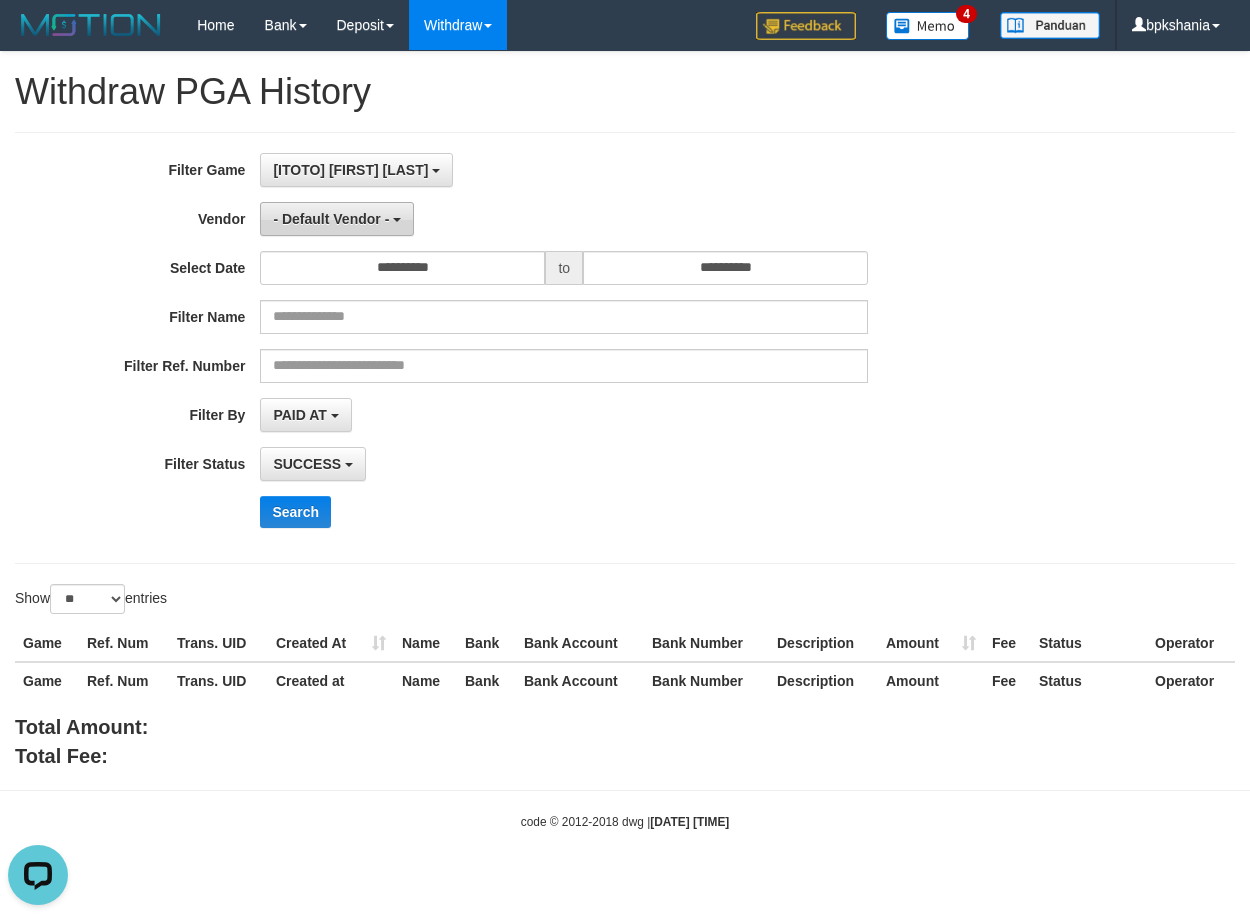click on "- Default Vendor -" at bounding box center [337, 219] 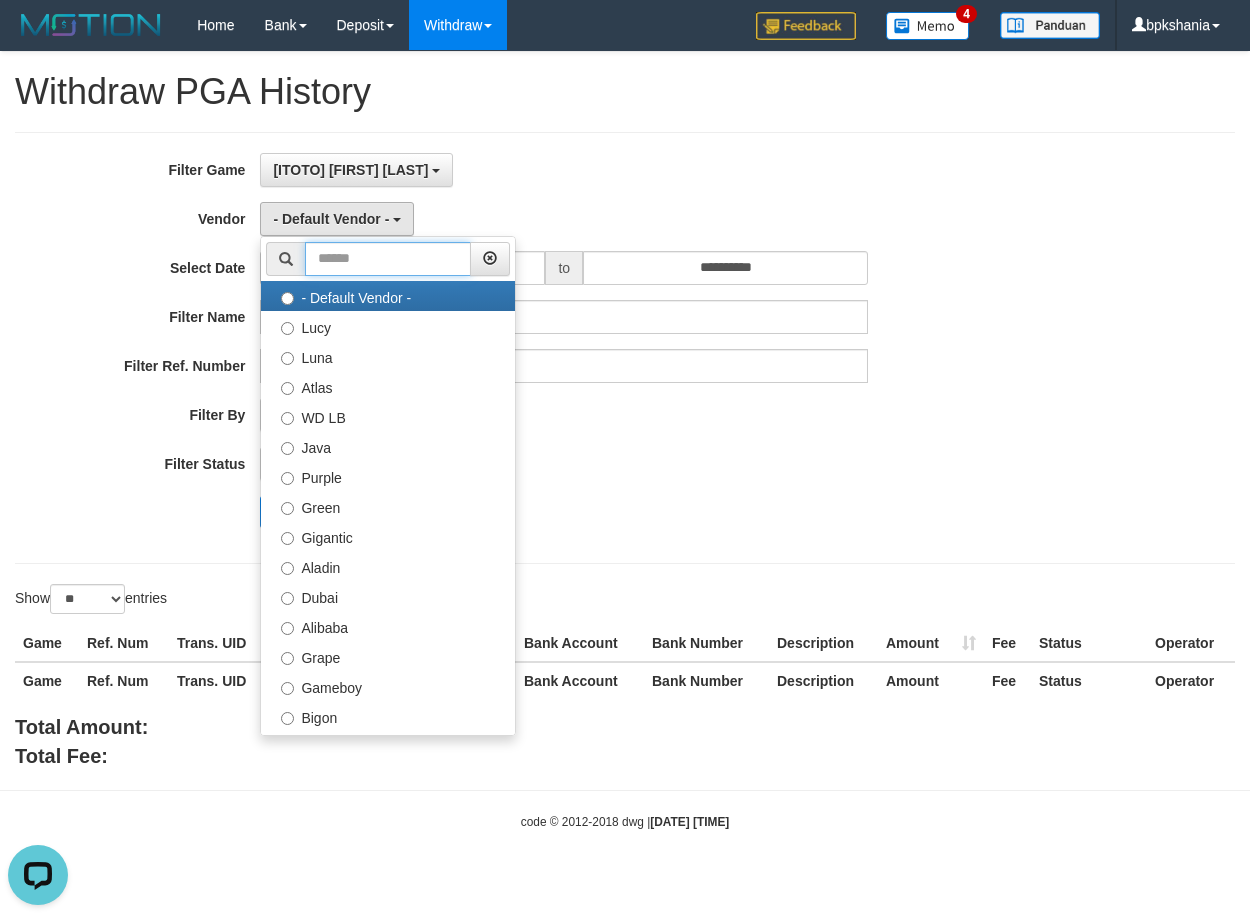 click at bounding box center [388, 259] 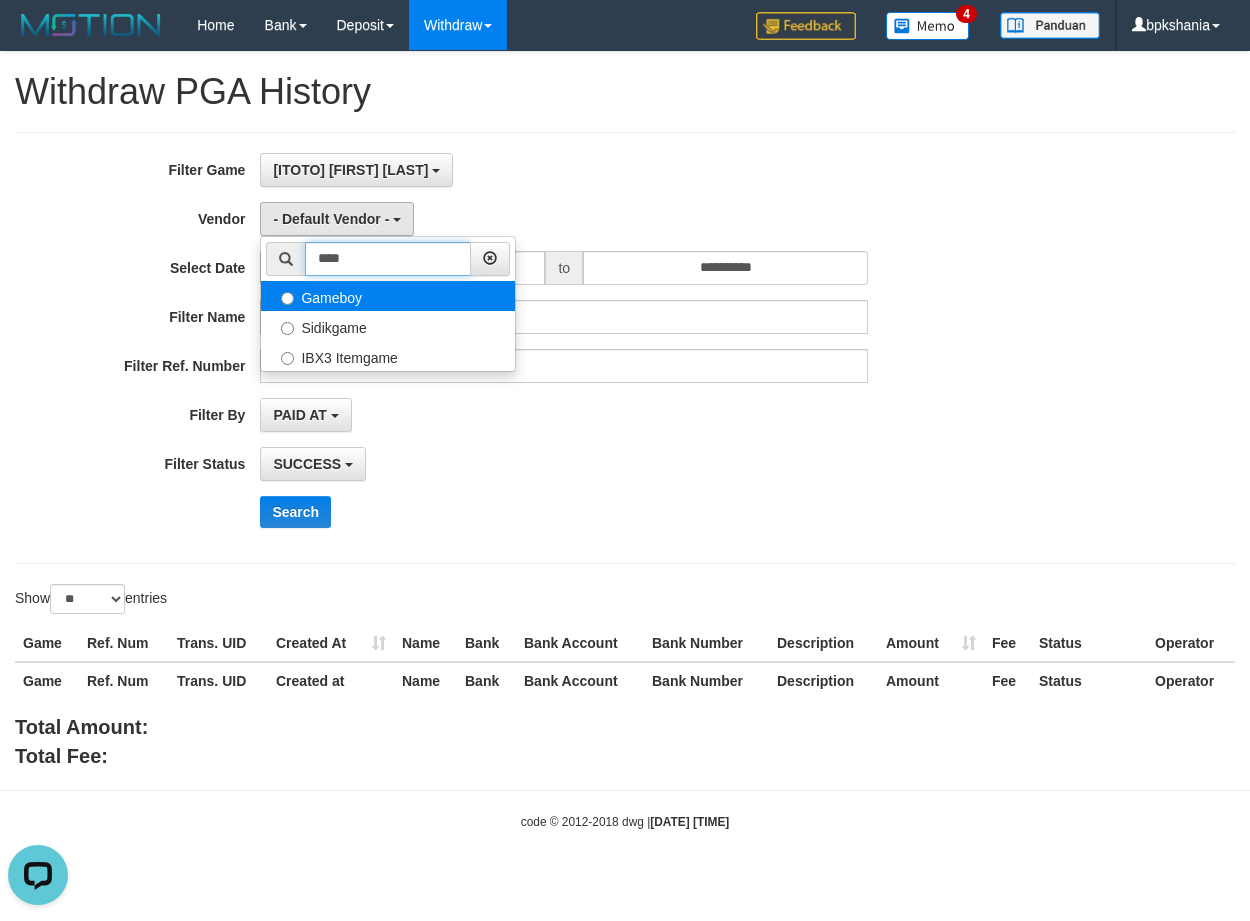 type on "****" 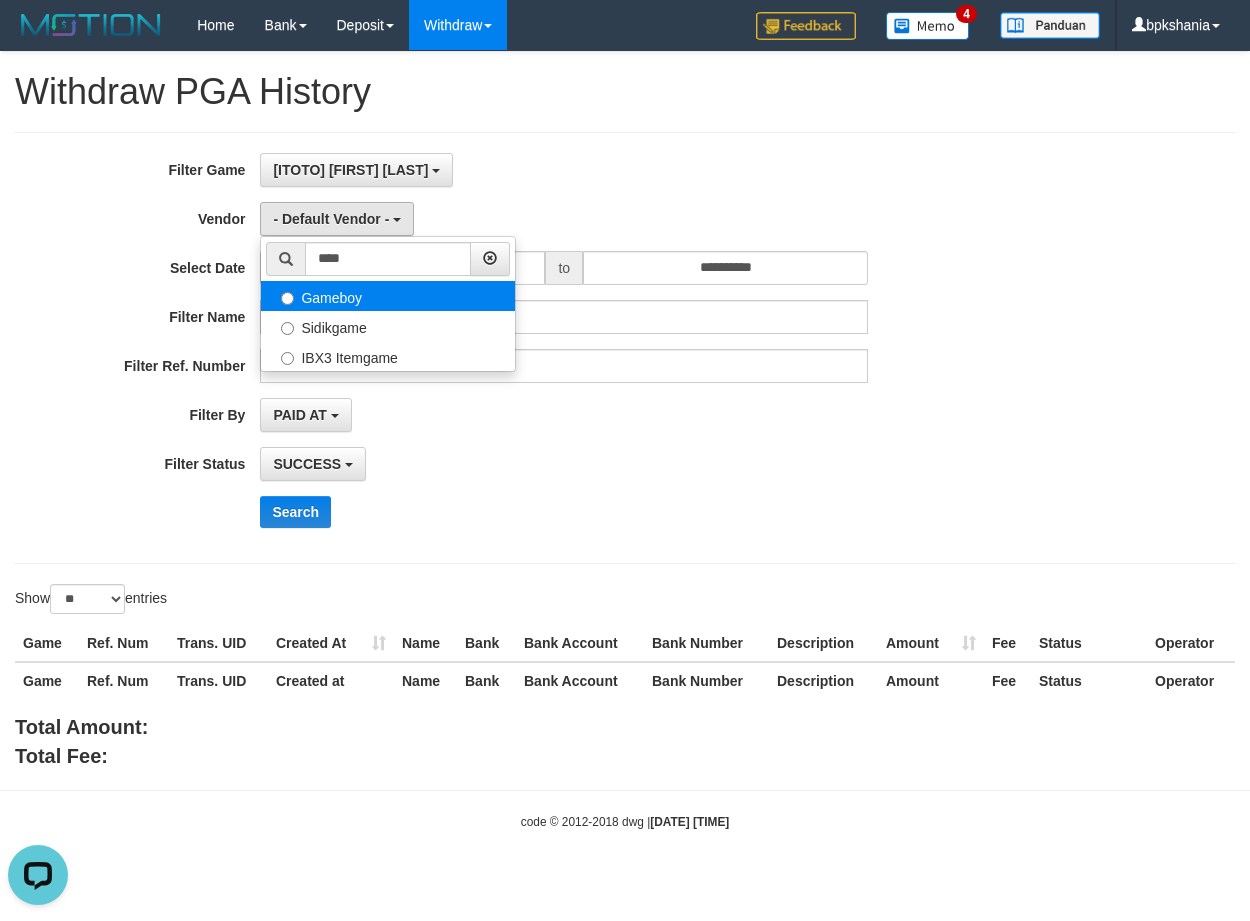 select on "**********" 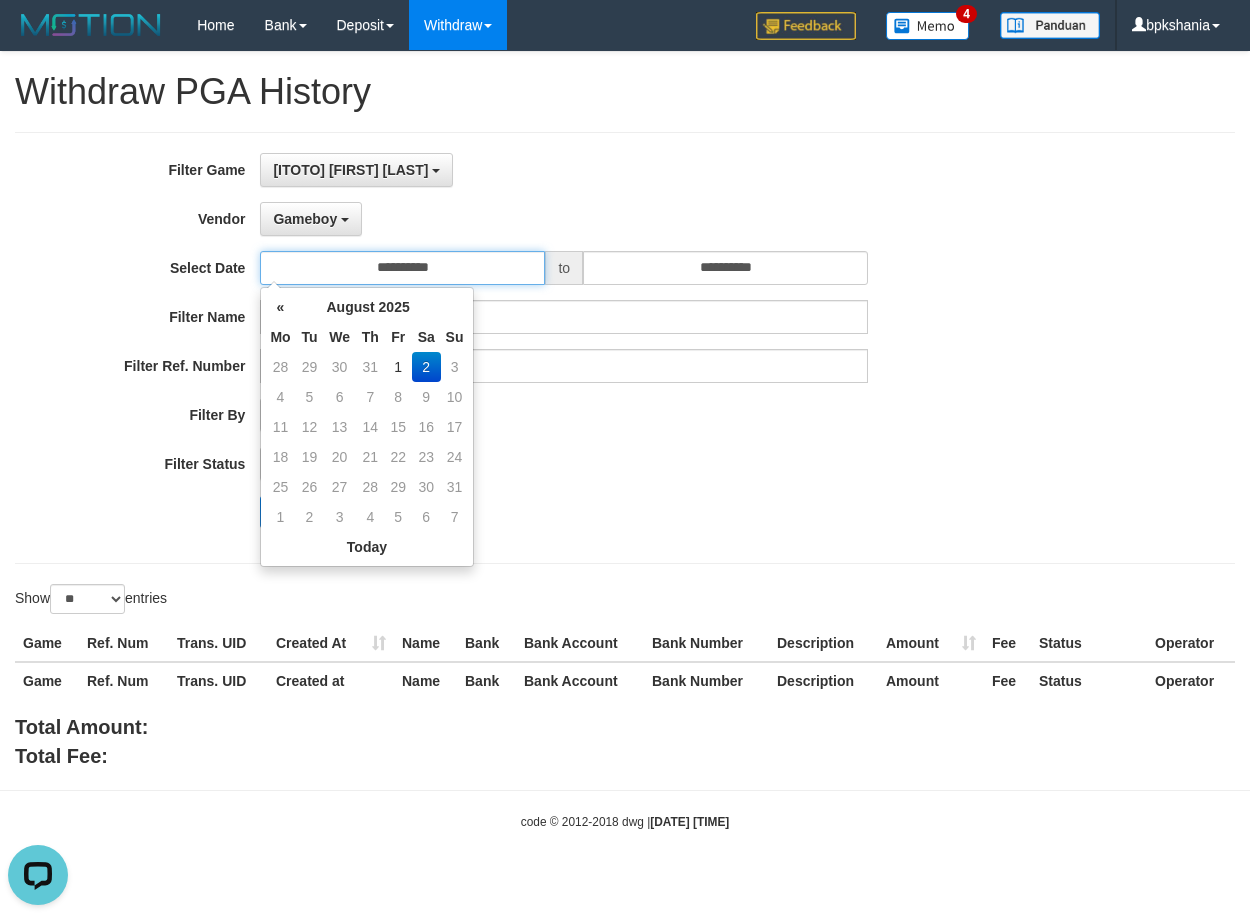 drag, startPoint x: 454, startPoint y: 267, endPoint x: 448, endPoint y: 341, distance: 74.24284 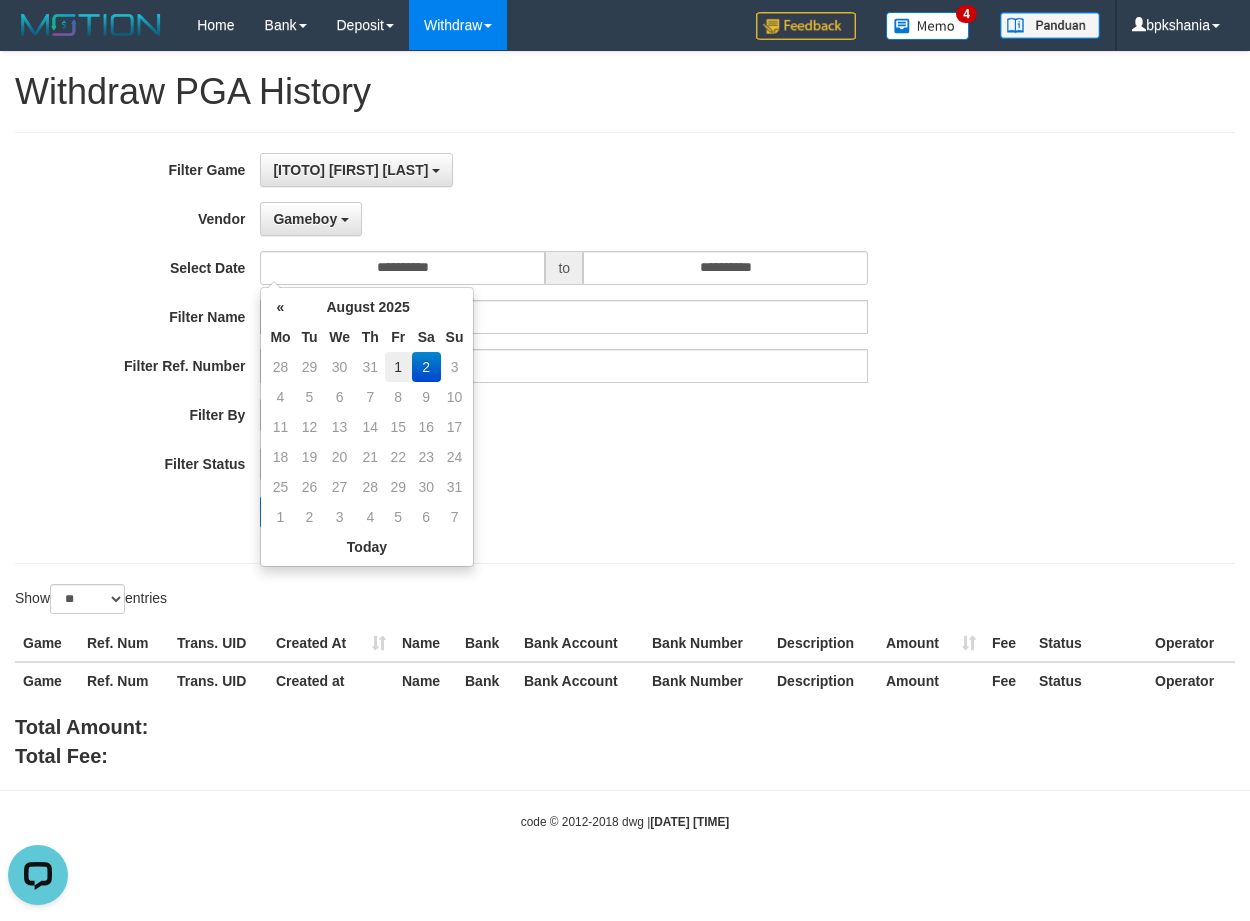 click on "1" at bounding box center (398, 367) 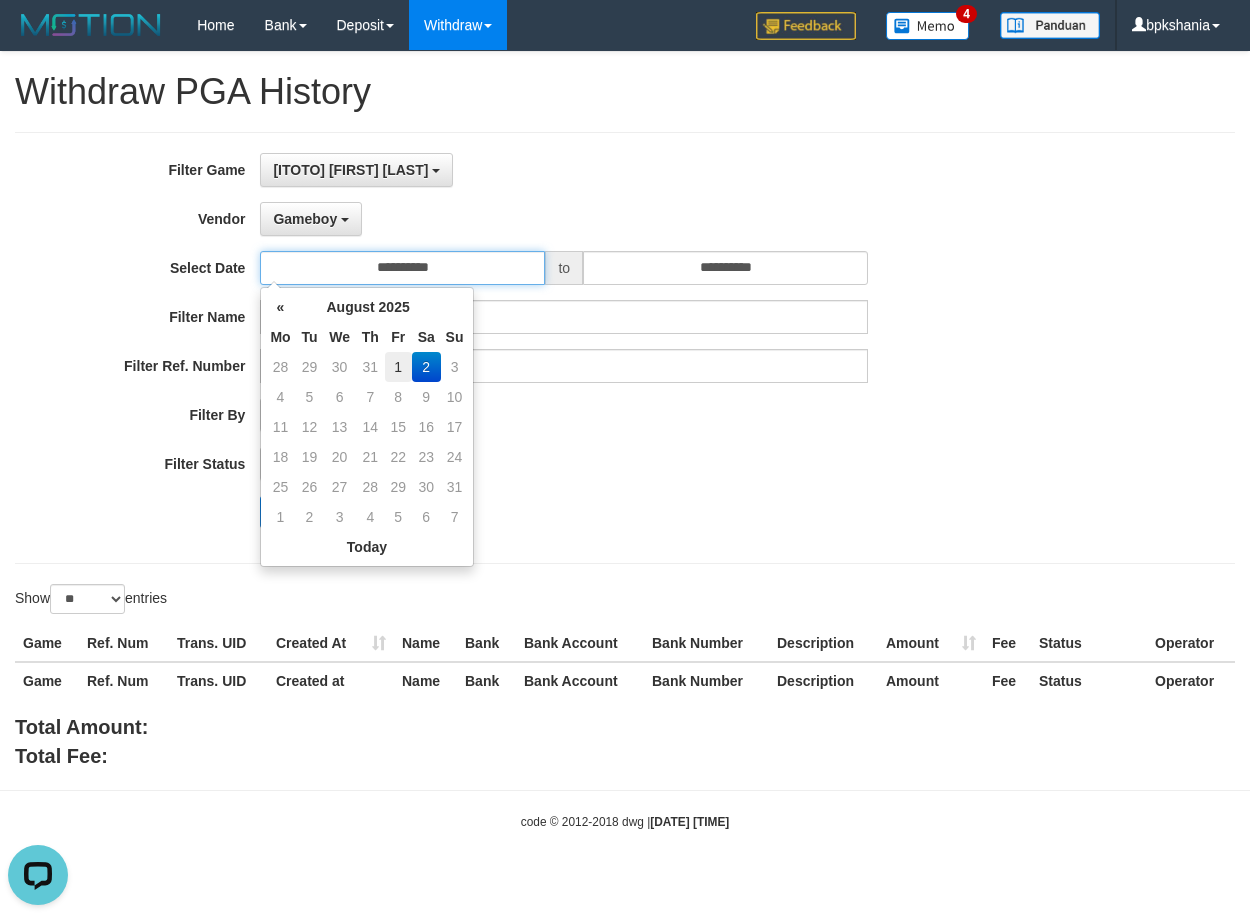 type on "**********" 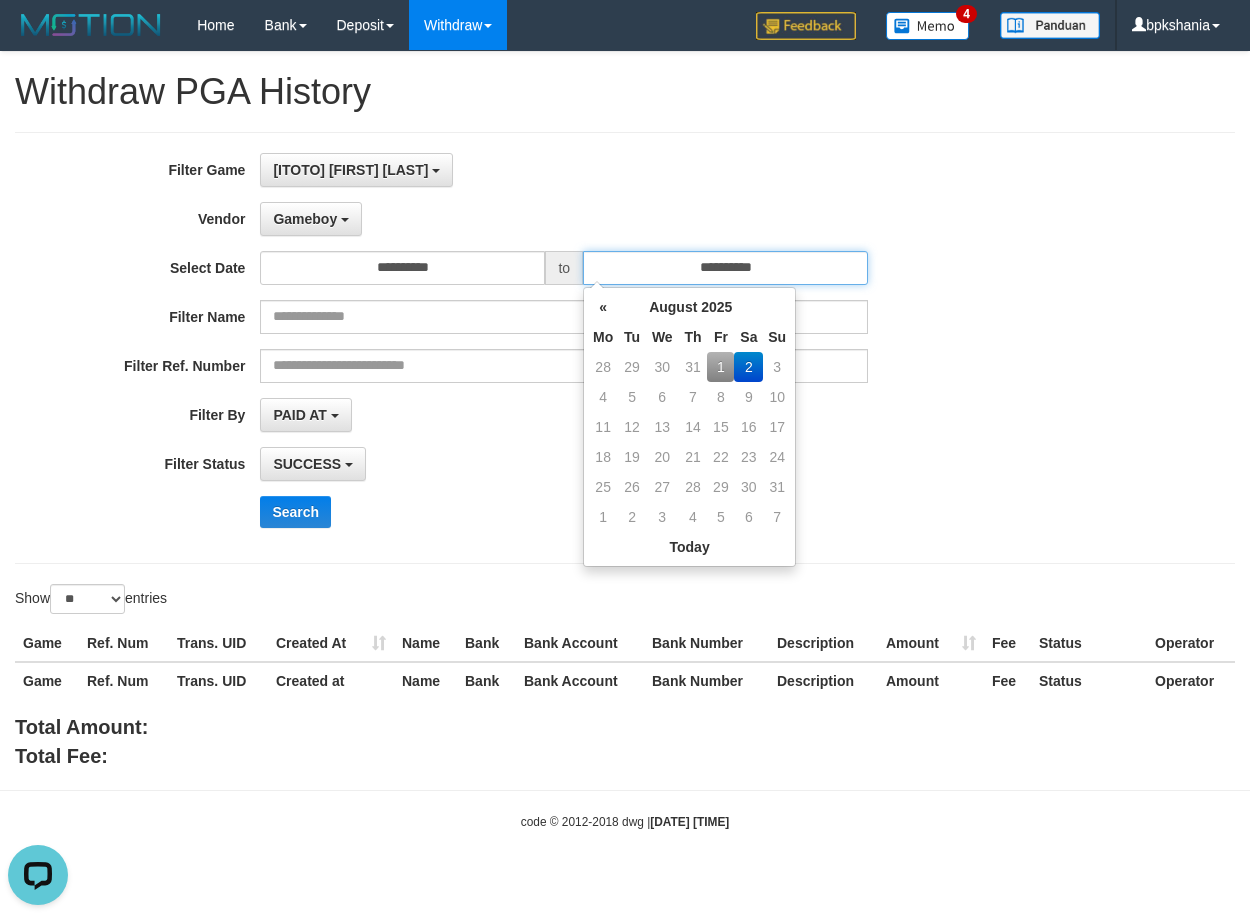 click on "**********" at bounding box center [725, 268] 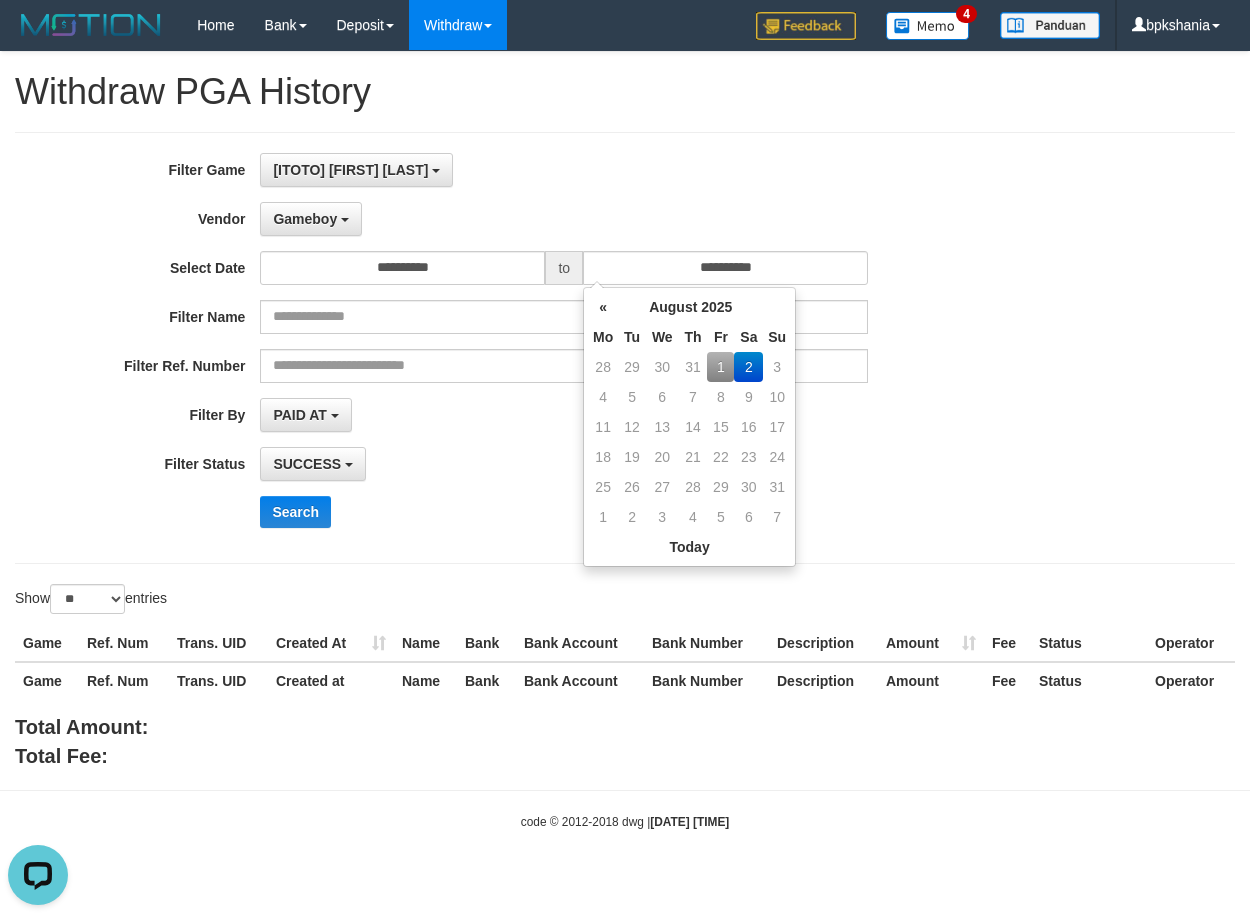 click on "1" at bounding box center (720, 367) 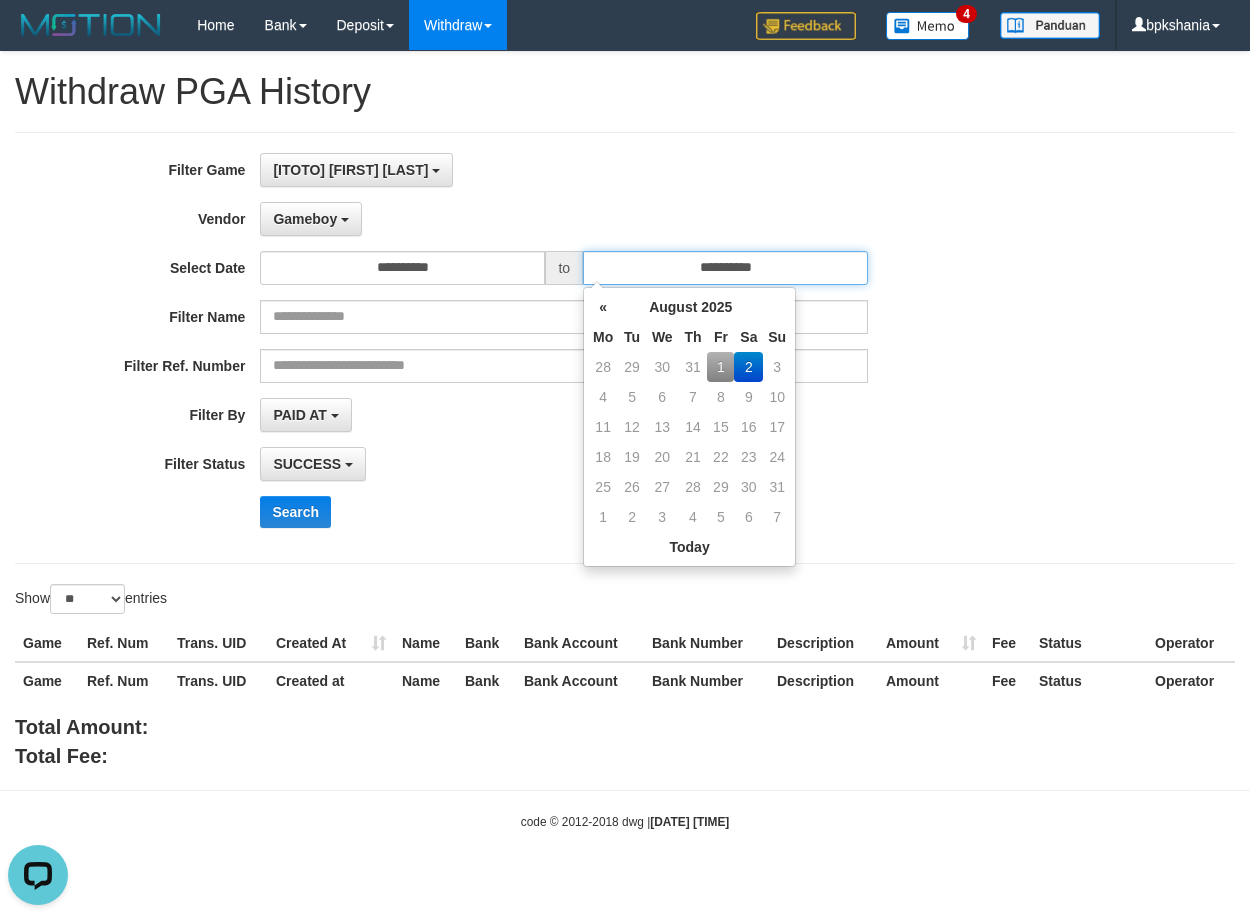 type on "**********" 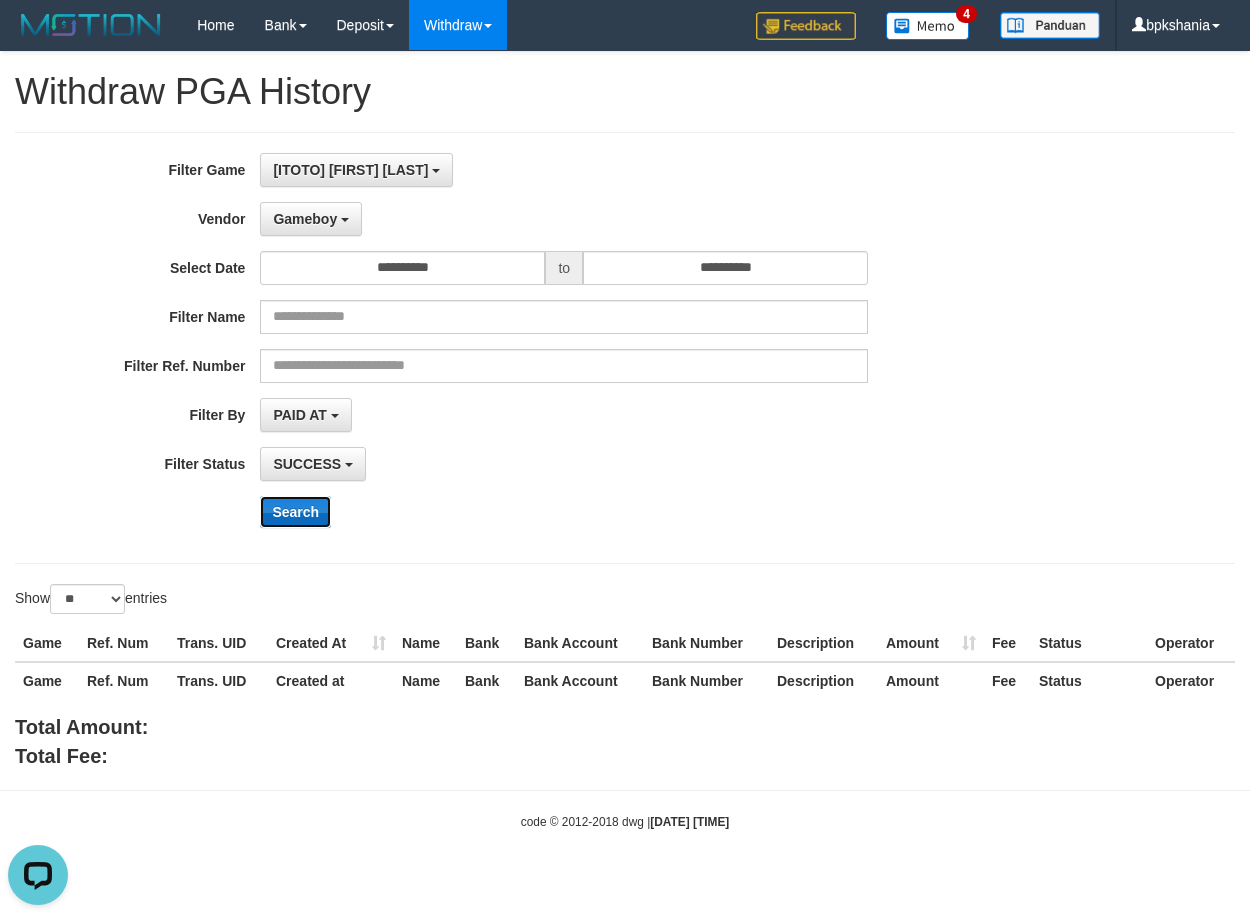 click on "Search" at bounding box center (295, 512) 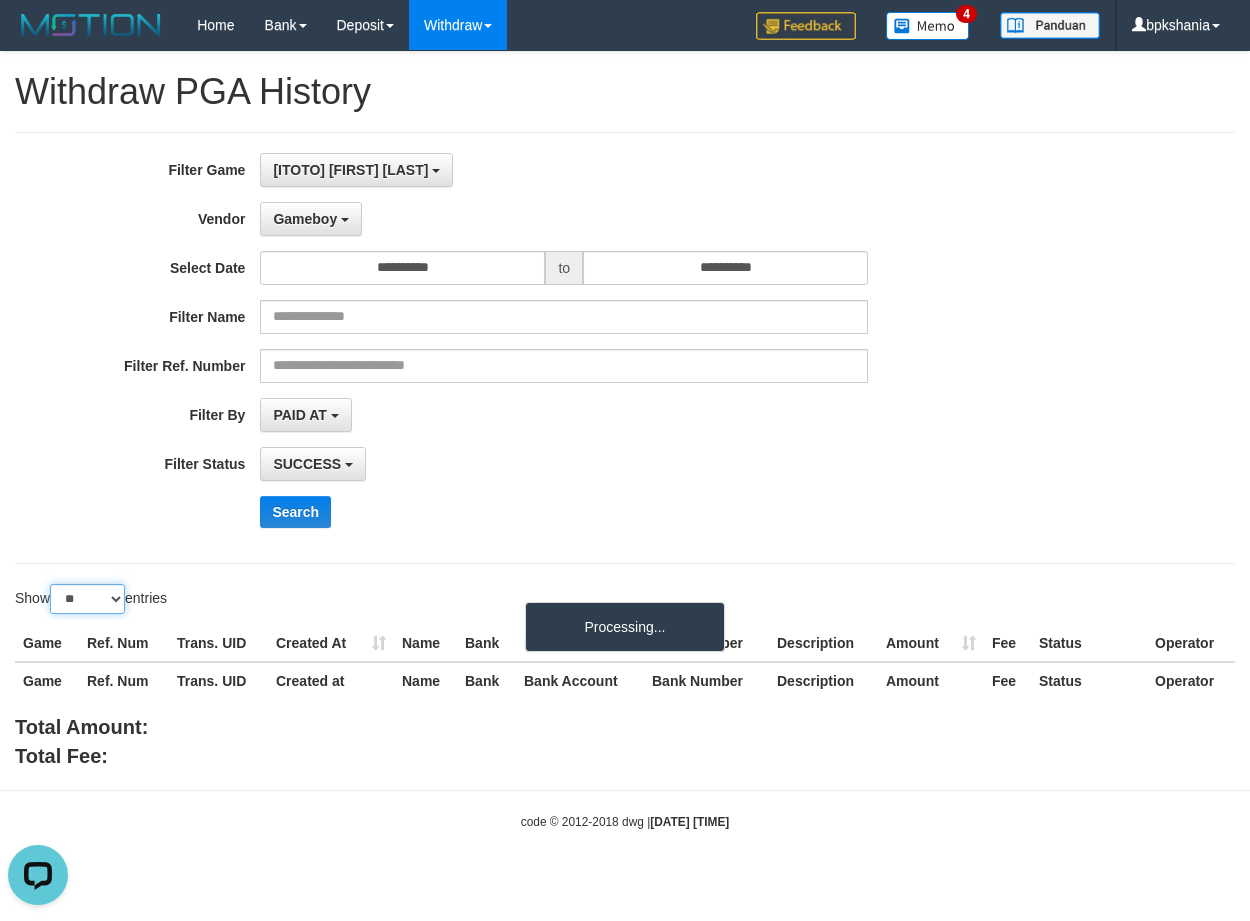 drag, startPoint x: 87, startPoint y: 598, endPoint x: 79, endPoint y: 613, distance: 17 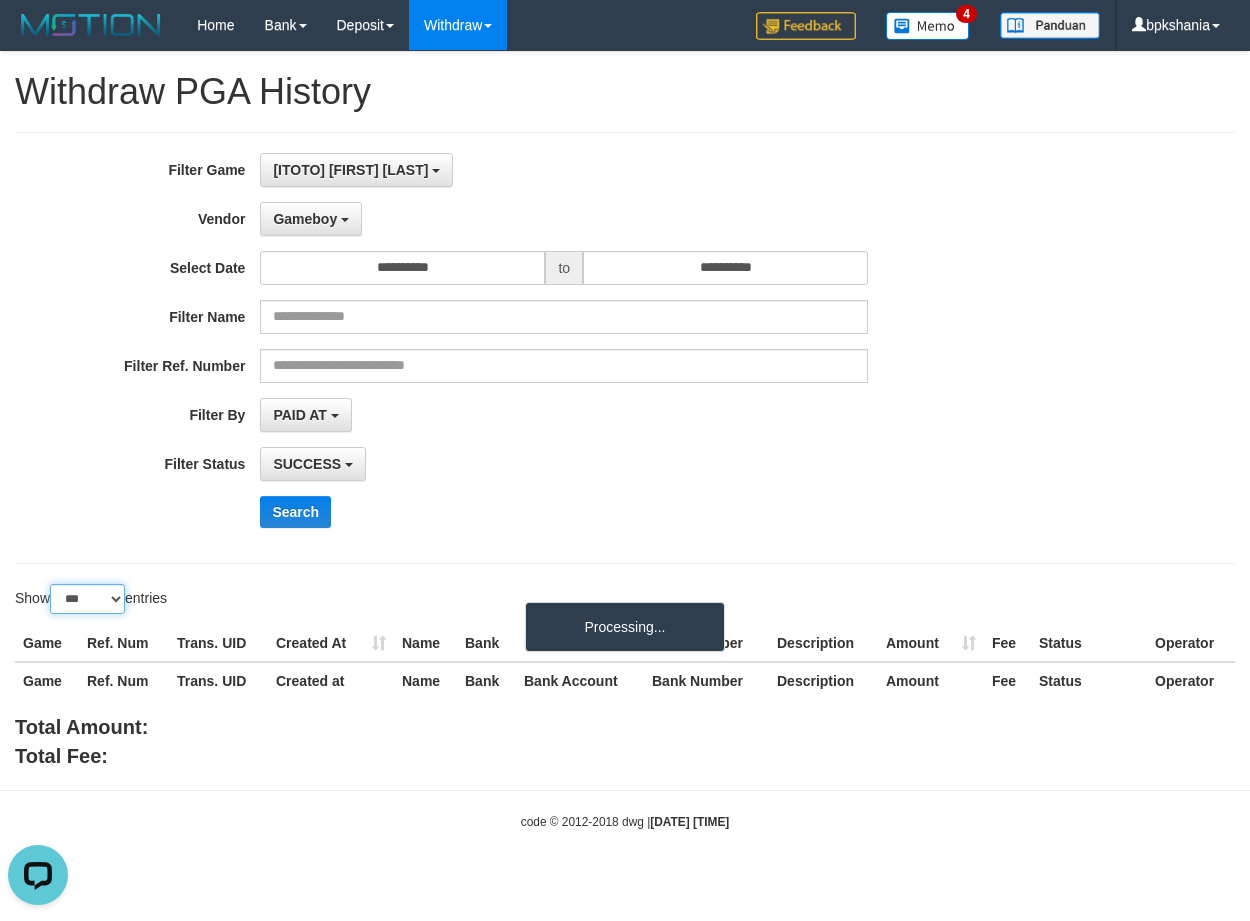 click on "** ** ** ***" at bounding box center (87, 599) 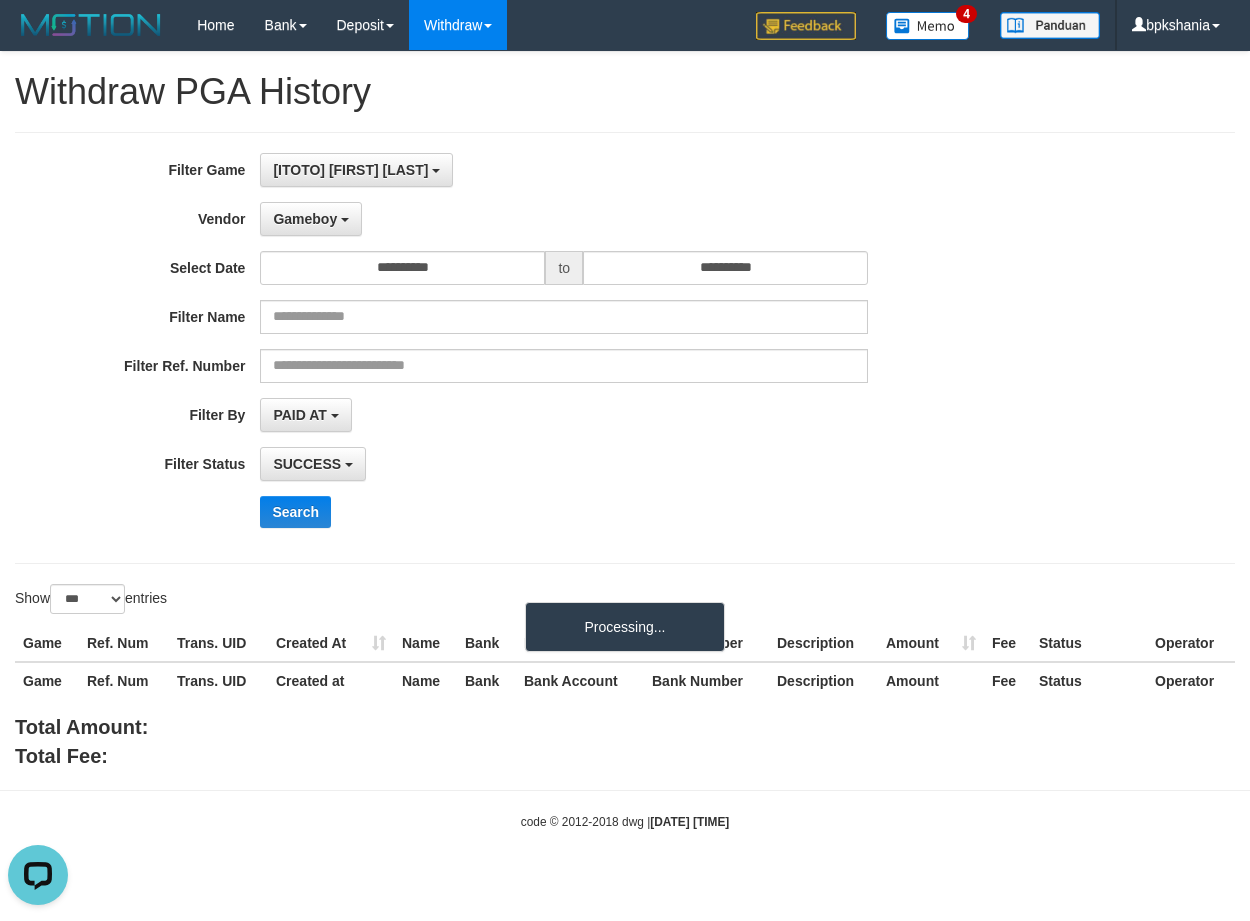 click on "**********" at bounding box center [521, 348] 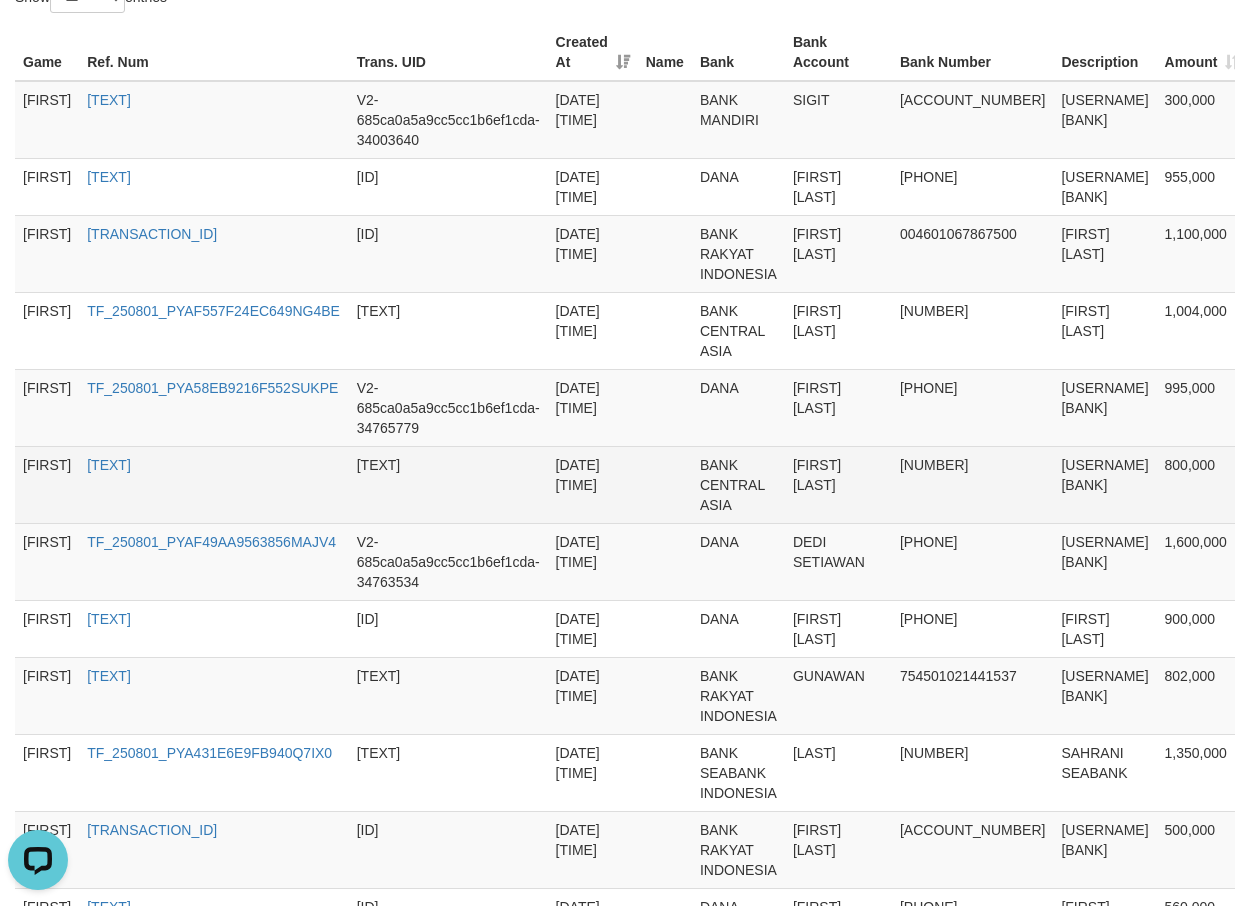 scroll, scrollTop: 600, scrollLeft: 0, axis: vertical 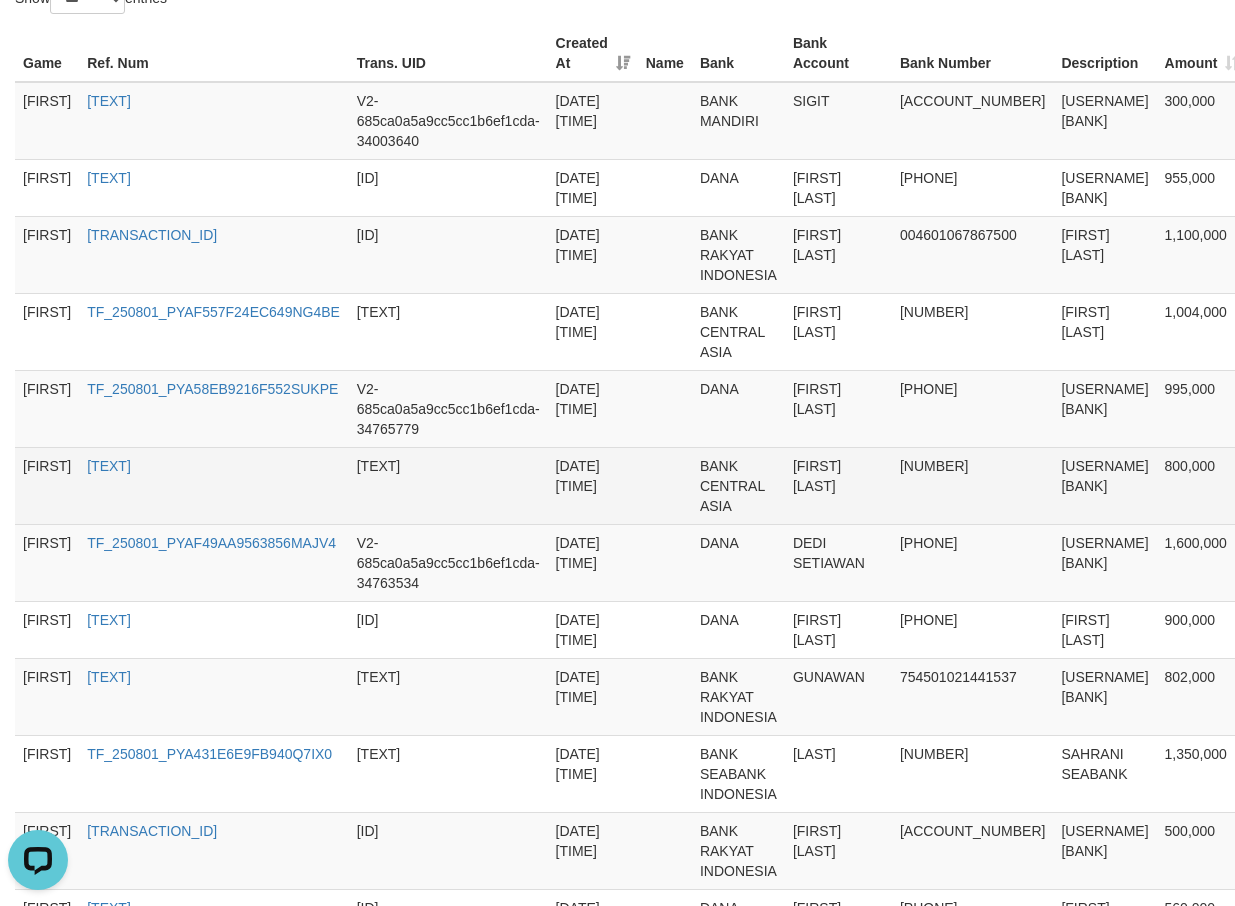 click on "[NUMBER]" at bounding box center (972, 485) 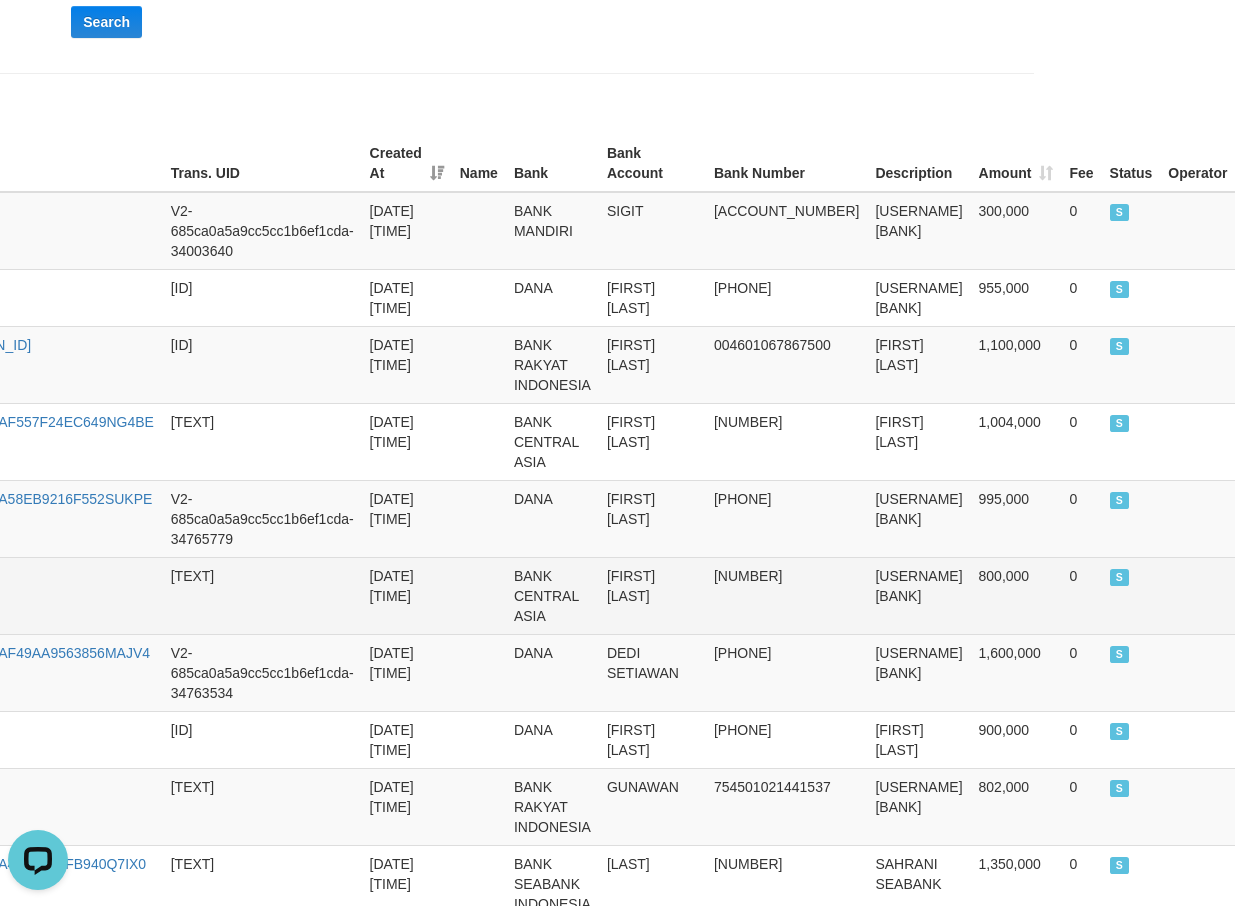 scroll, scrollTop: 400, scrollLeft: 228, axis: both 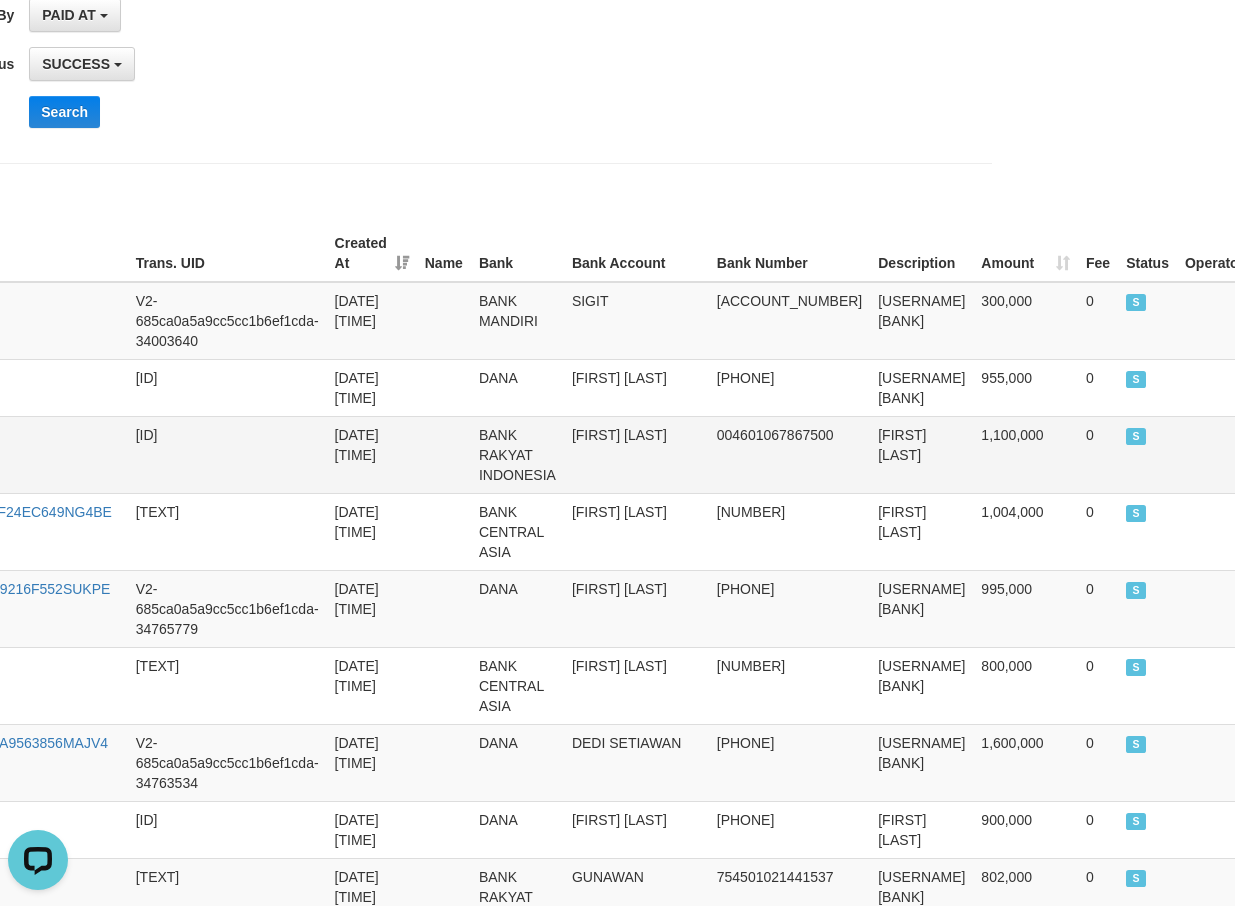 click on "[FIRST] [LAST]" at bounding box center [921, 454] 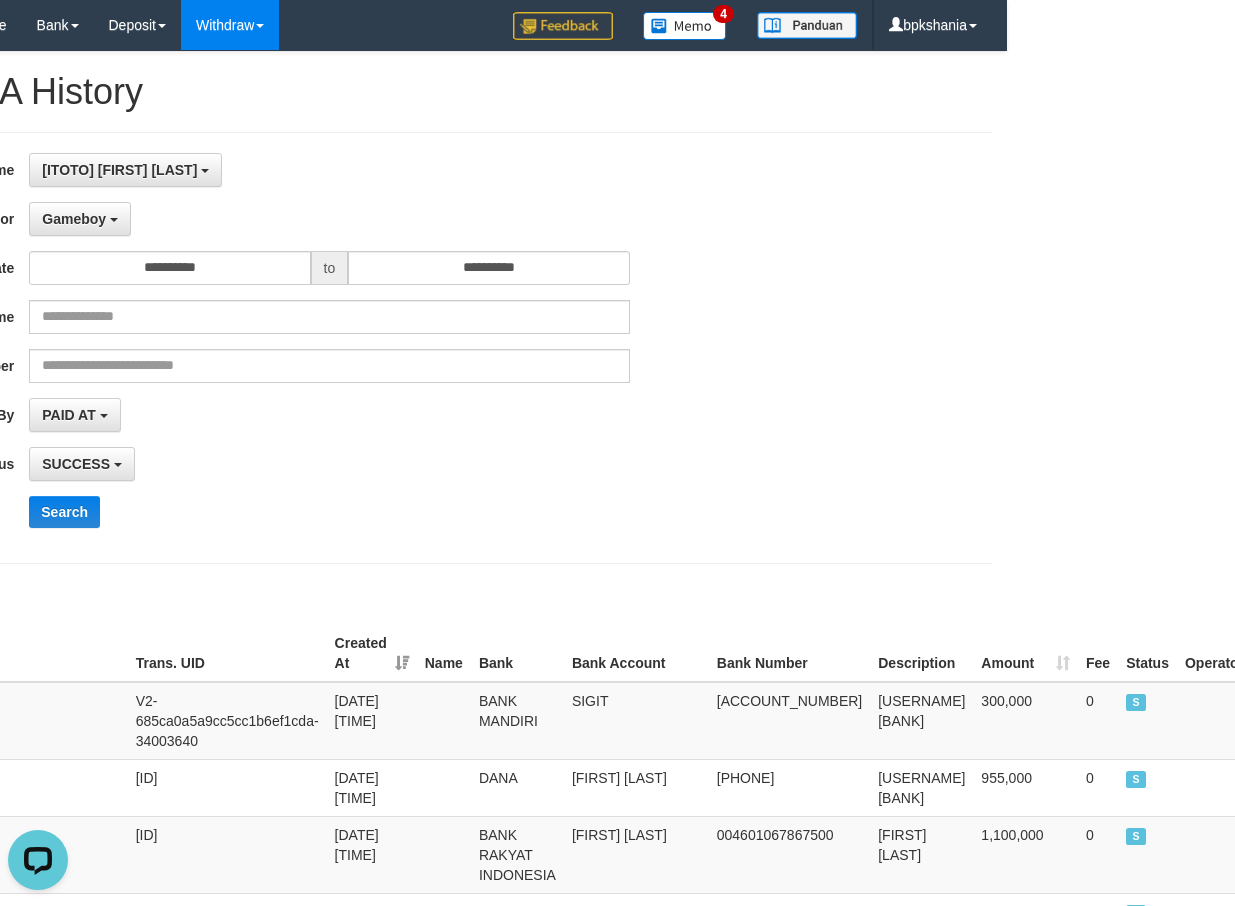 scroll, scrollTop: 0, scrollLeft: 0, axis: both 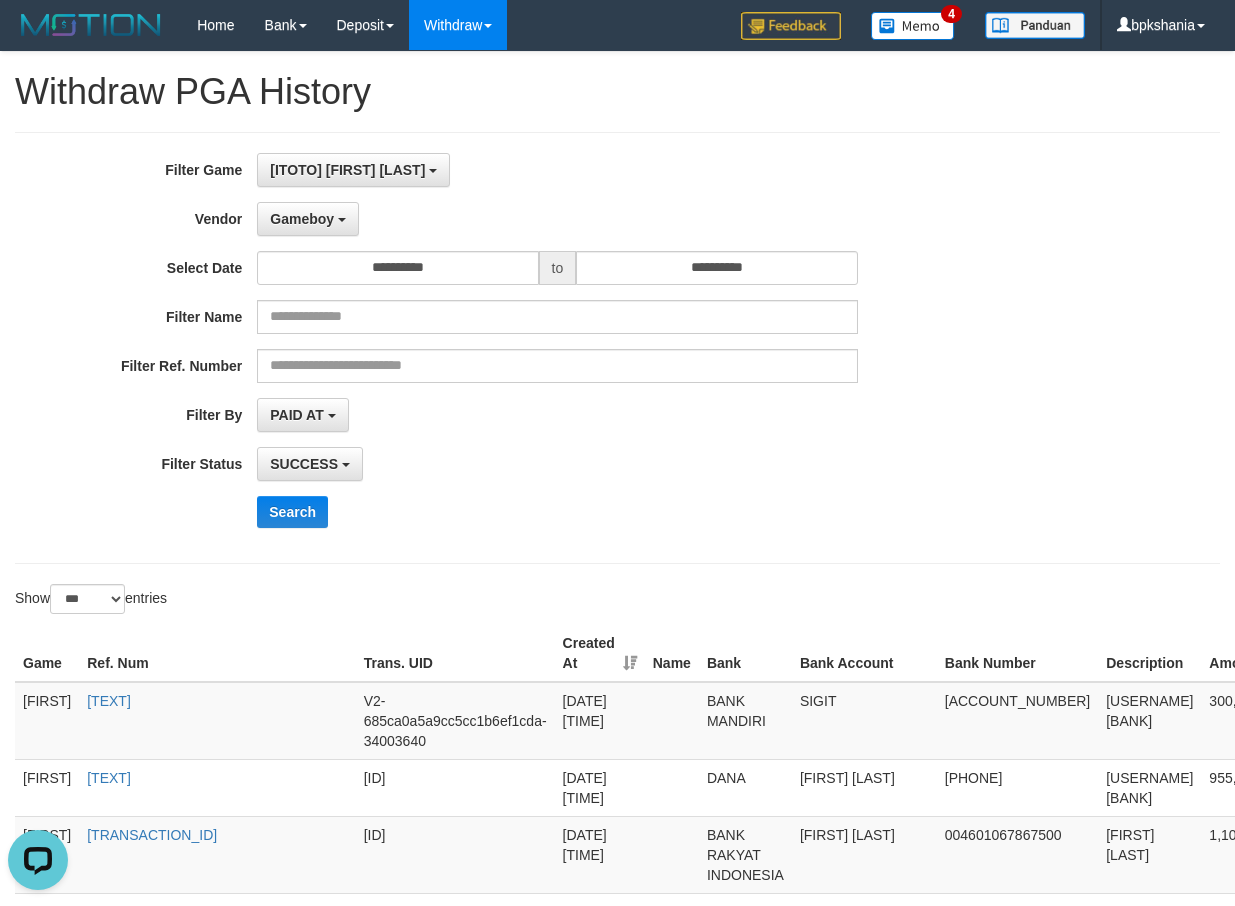 click on "**********" at bounding box center (617, 348) 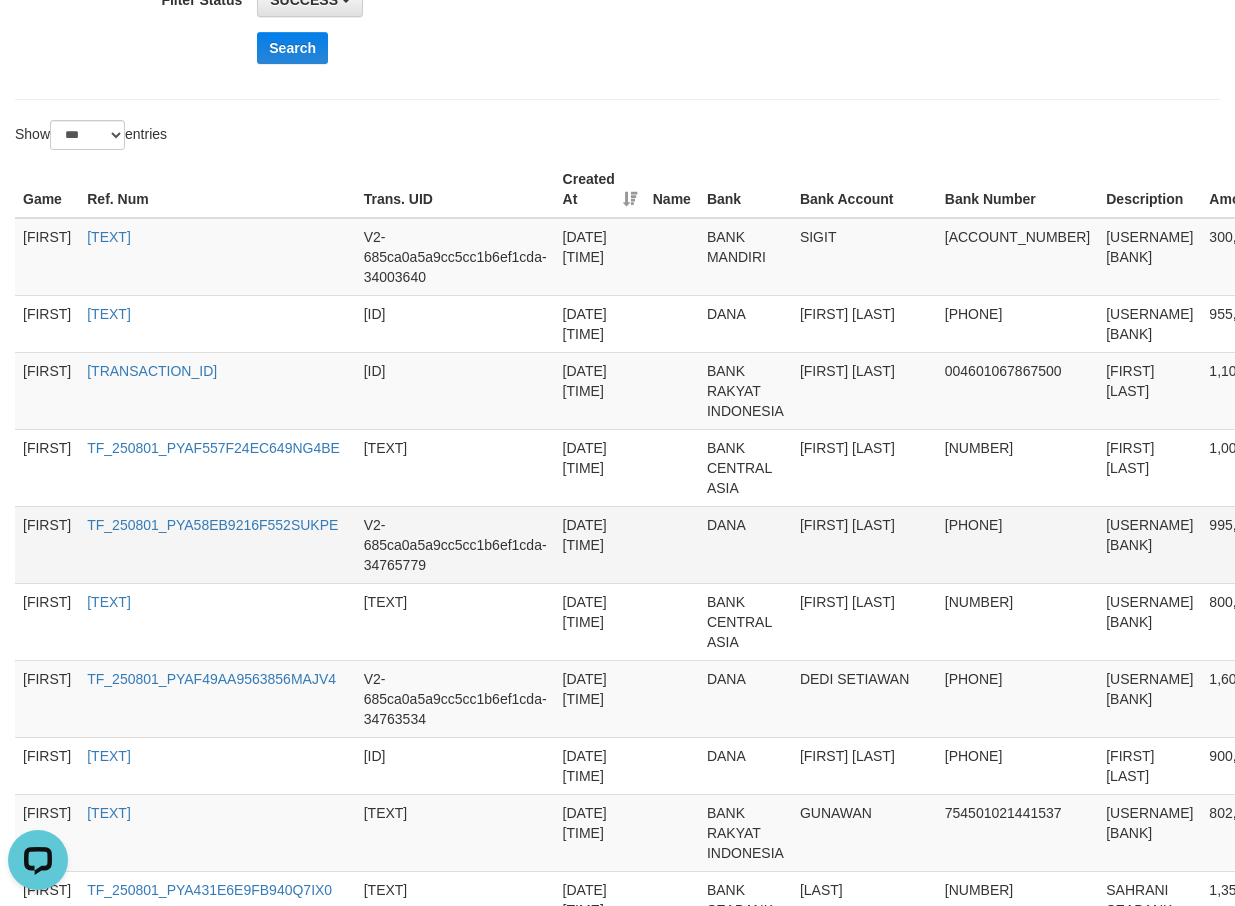 scroll, scrollTop: 25, scrollLeft: 0, axis: vertical 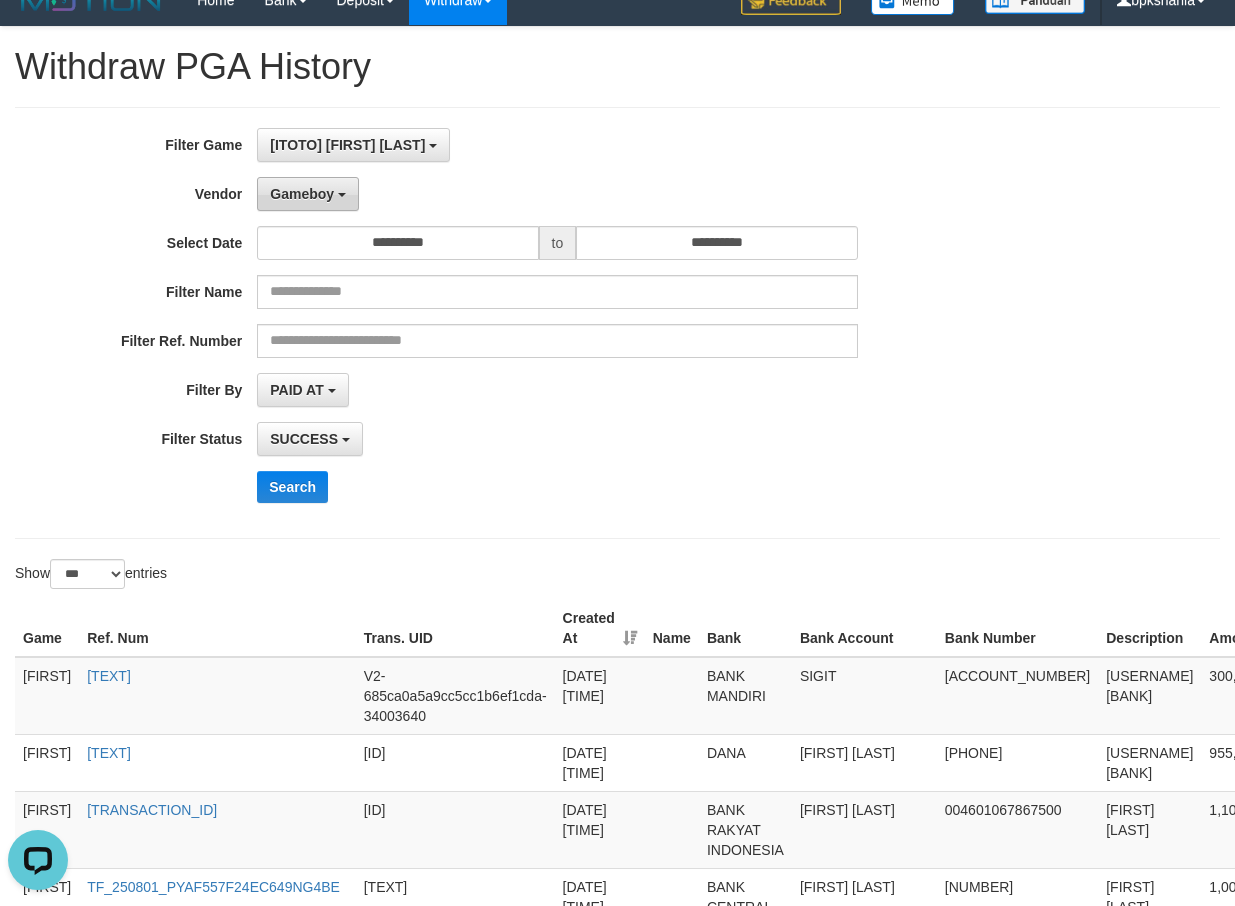 click on "Gameboy" at bounding box center (302, 194) 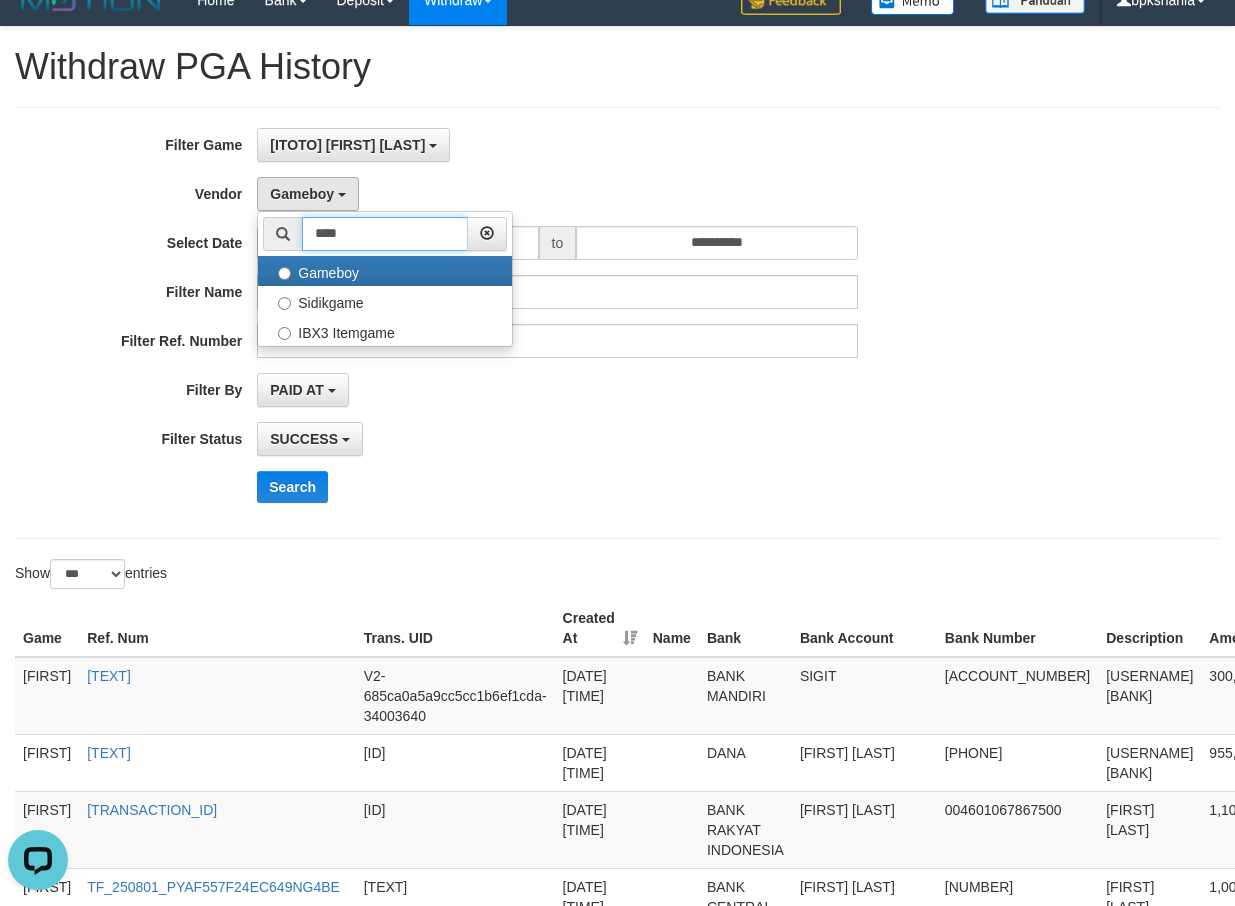 click on "****" at bounding box center (385, 234) 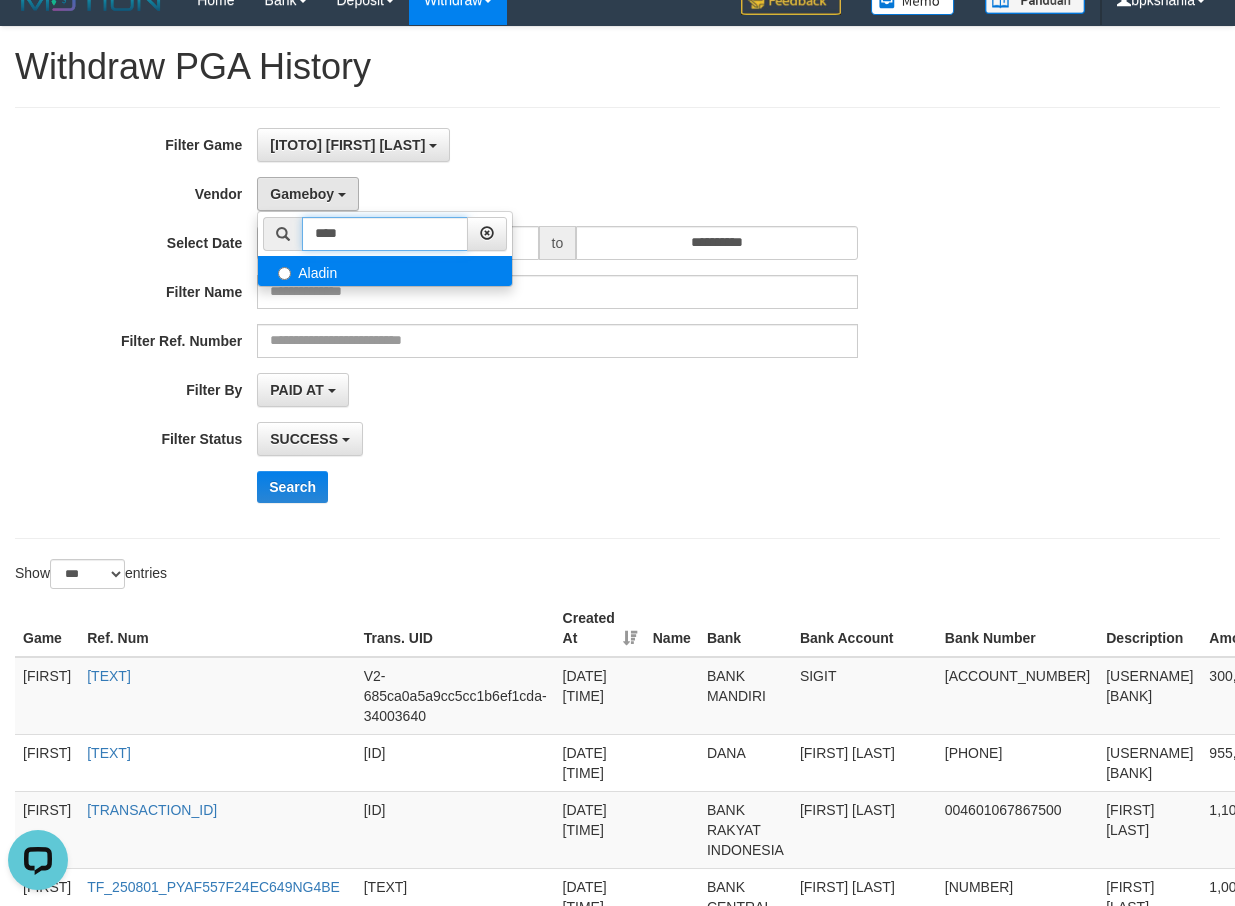 type on "****" 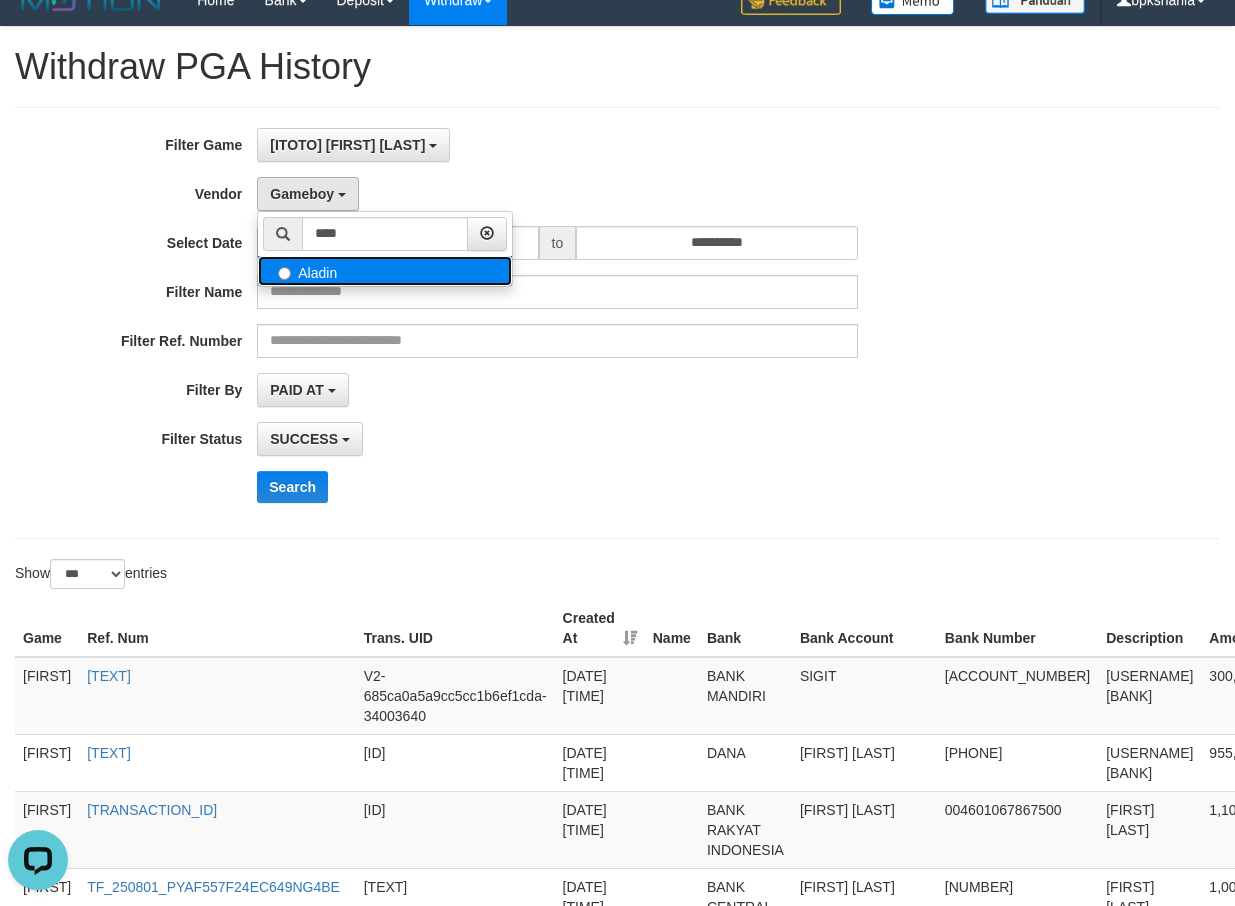 click on "Aladin" at bounding box center (385, 271) 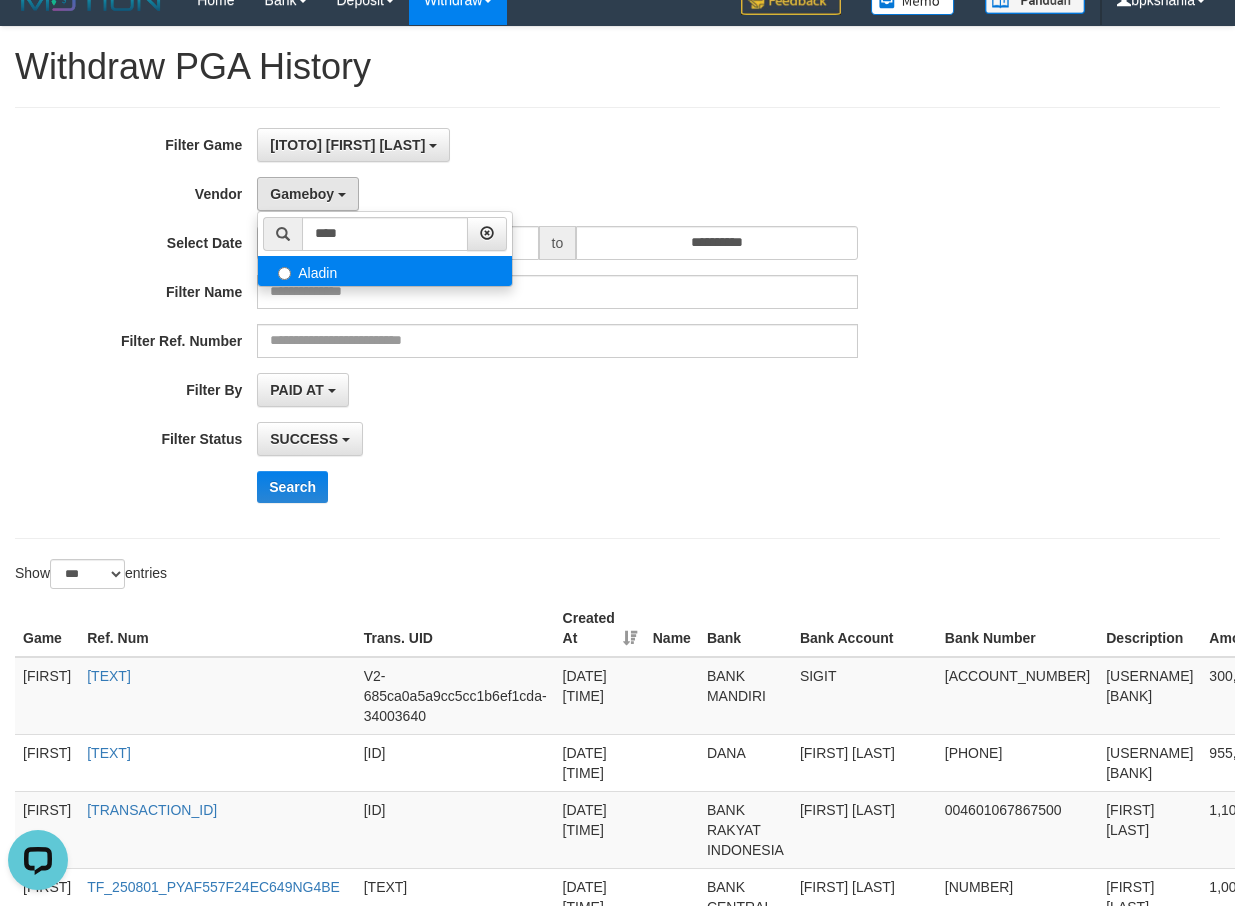 select on "**********" 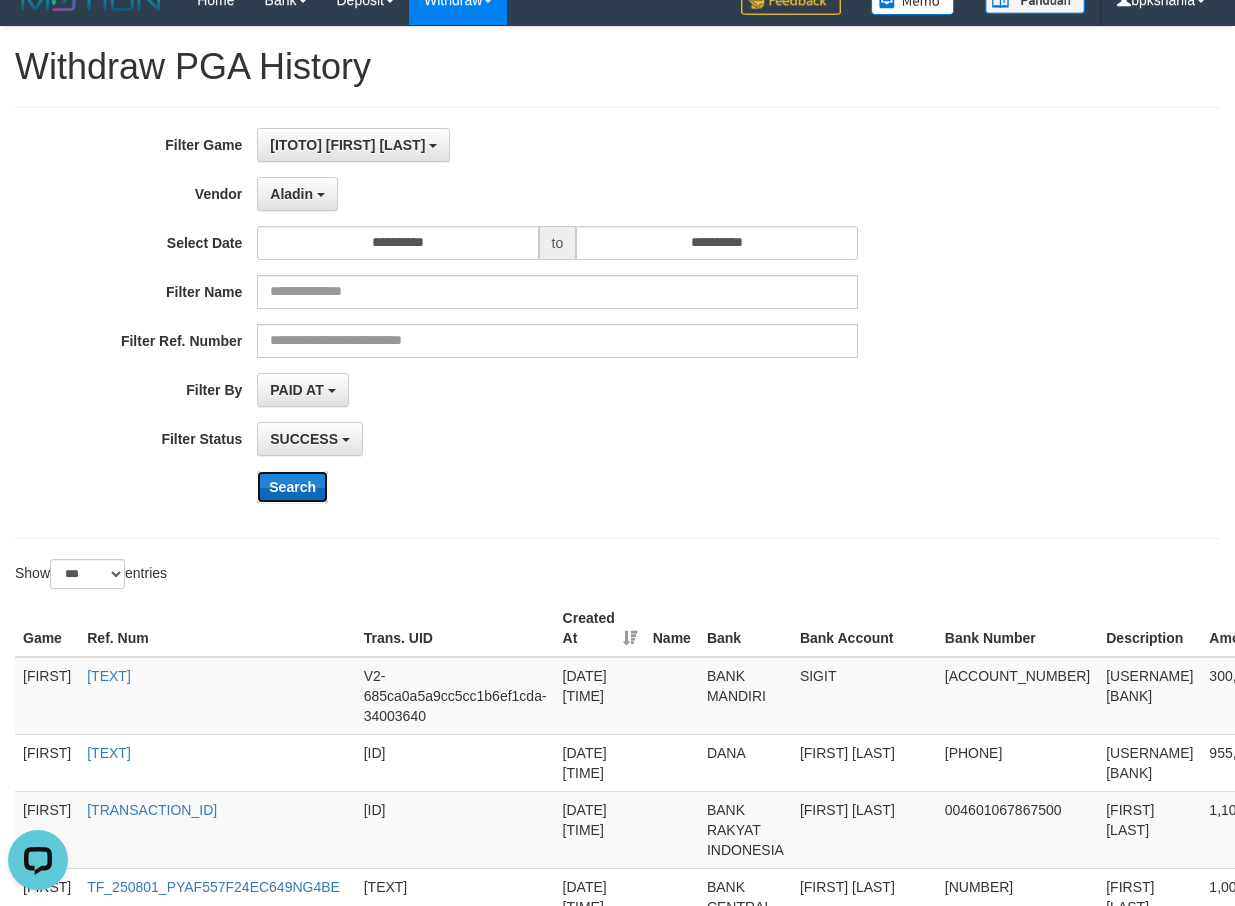 click on "Search" at bounding box center [292, 487] 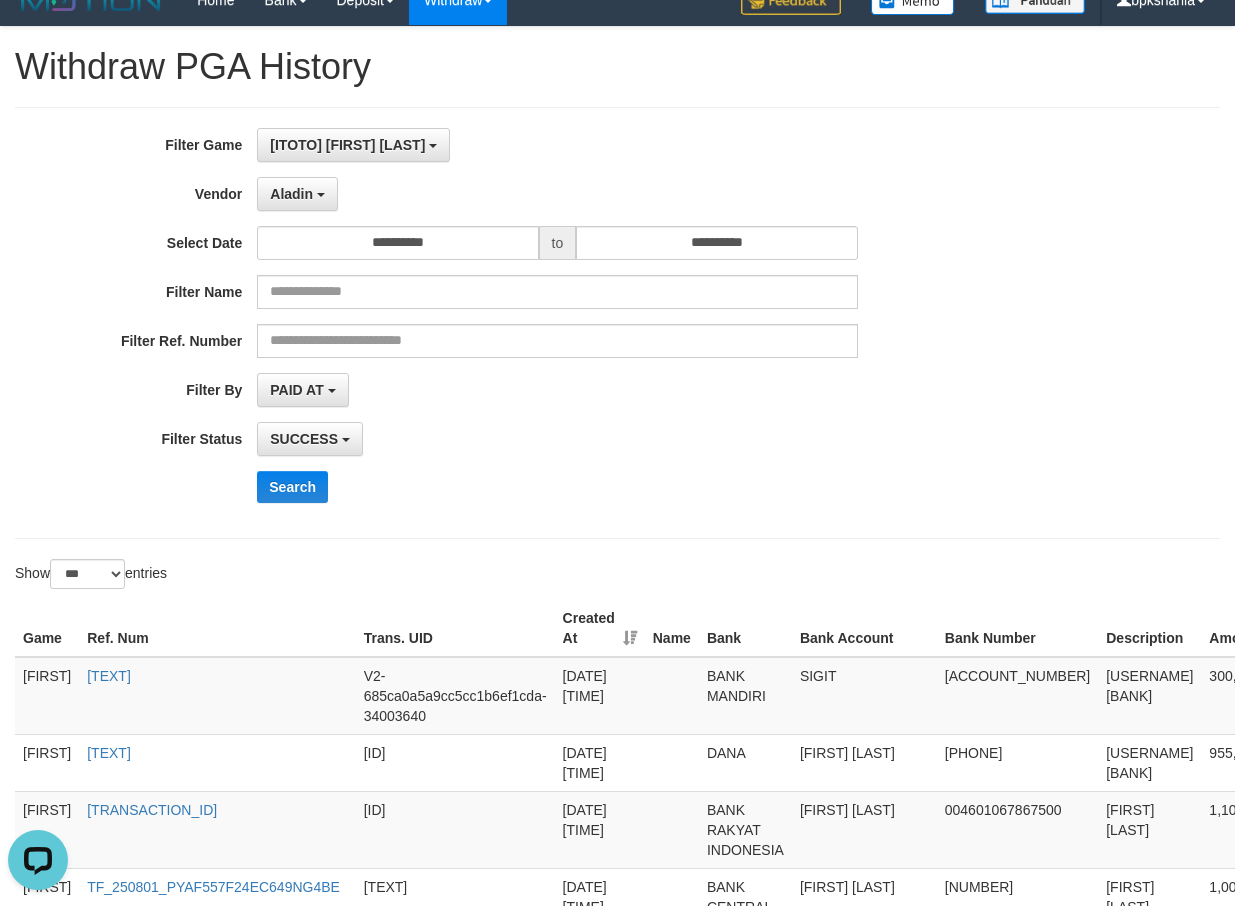 click on "**********" at bounding box center (617, 3021) 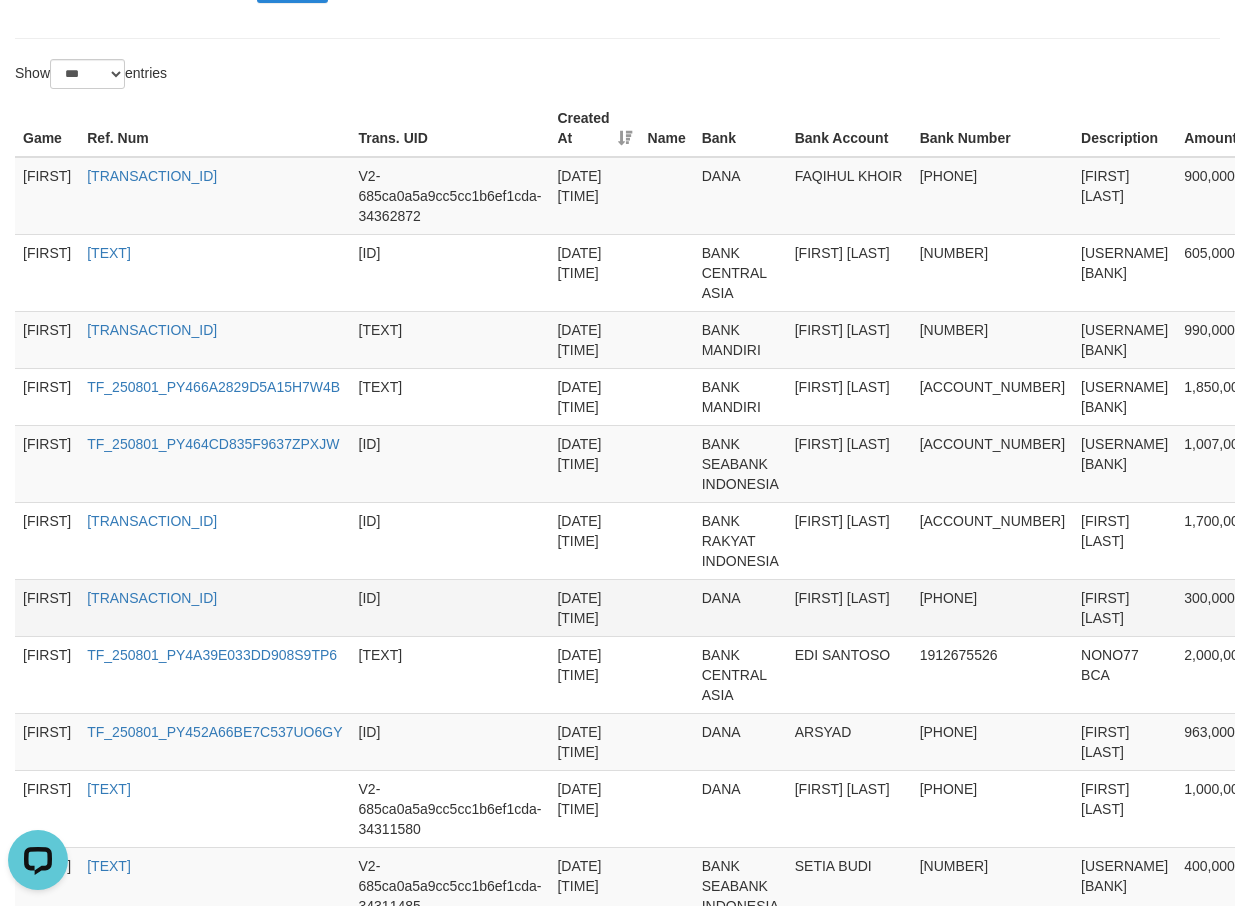 click on "[DATE] [TIME]" at bounding box center [594, 607] 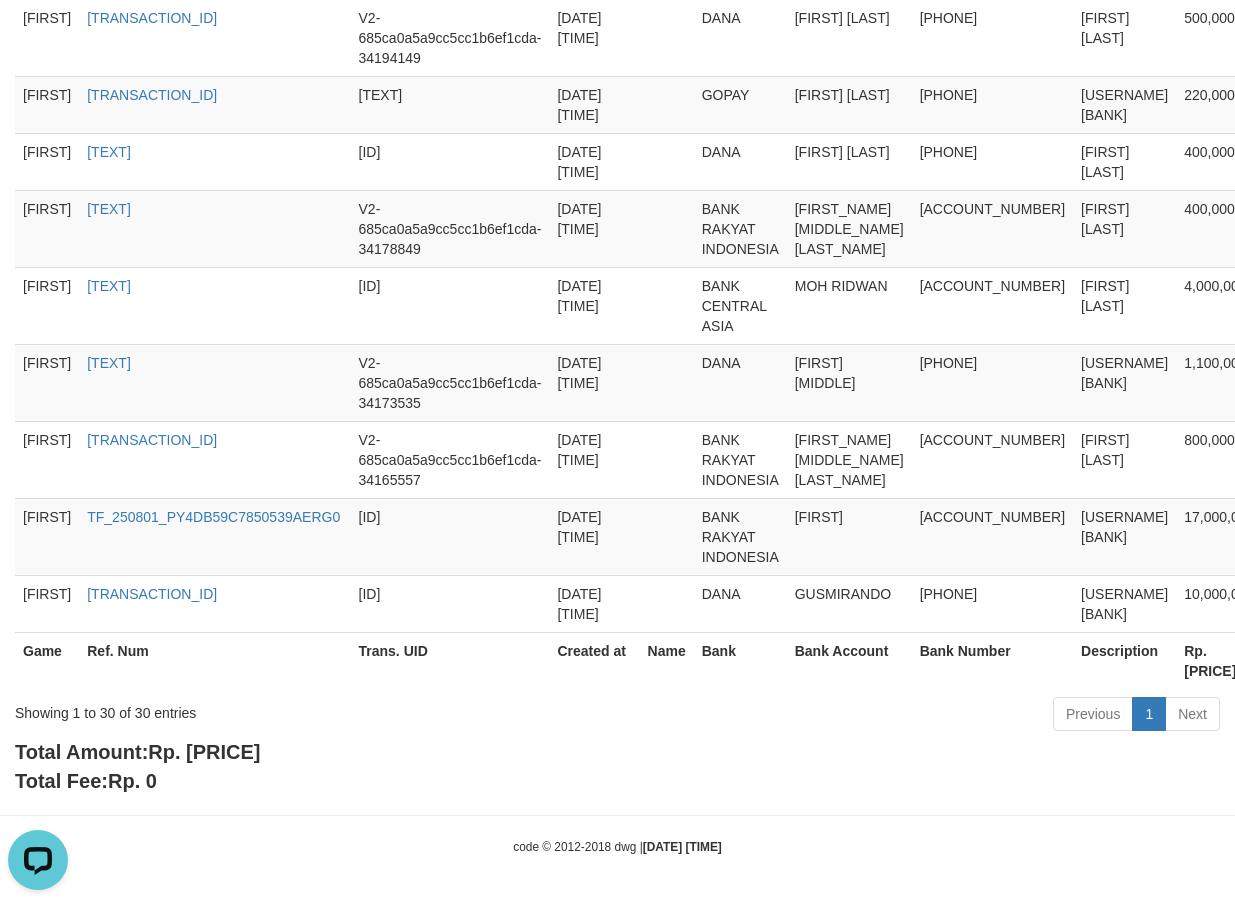 scroll, scrollTop: 1760, scrollLeft: 0, axis: vertical 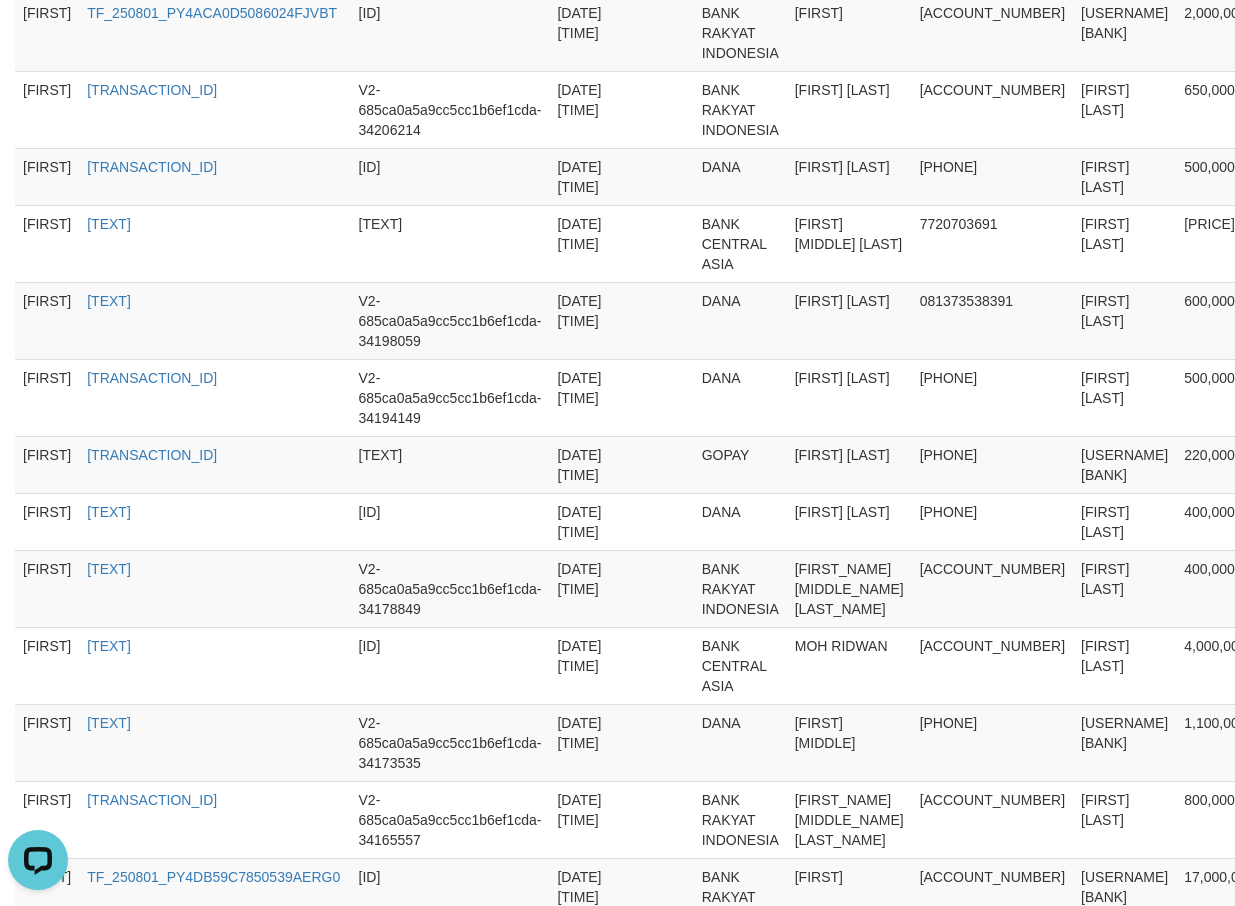click on "[PHONE]" at bounding box center [992, -35] 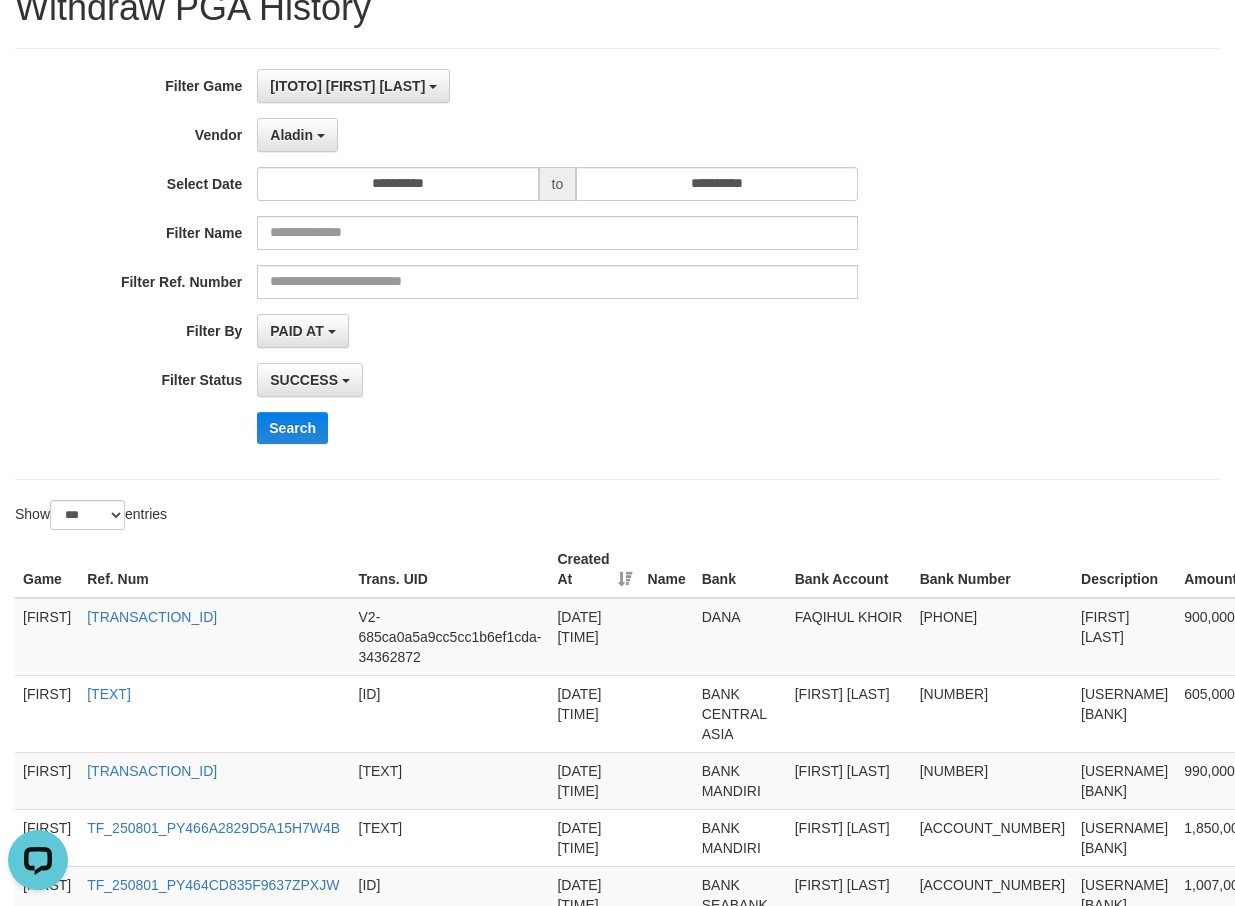 scroll, scrollTop: 0, scrollLeft: 0, axis: both 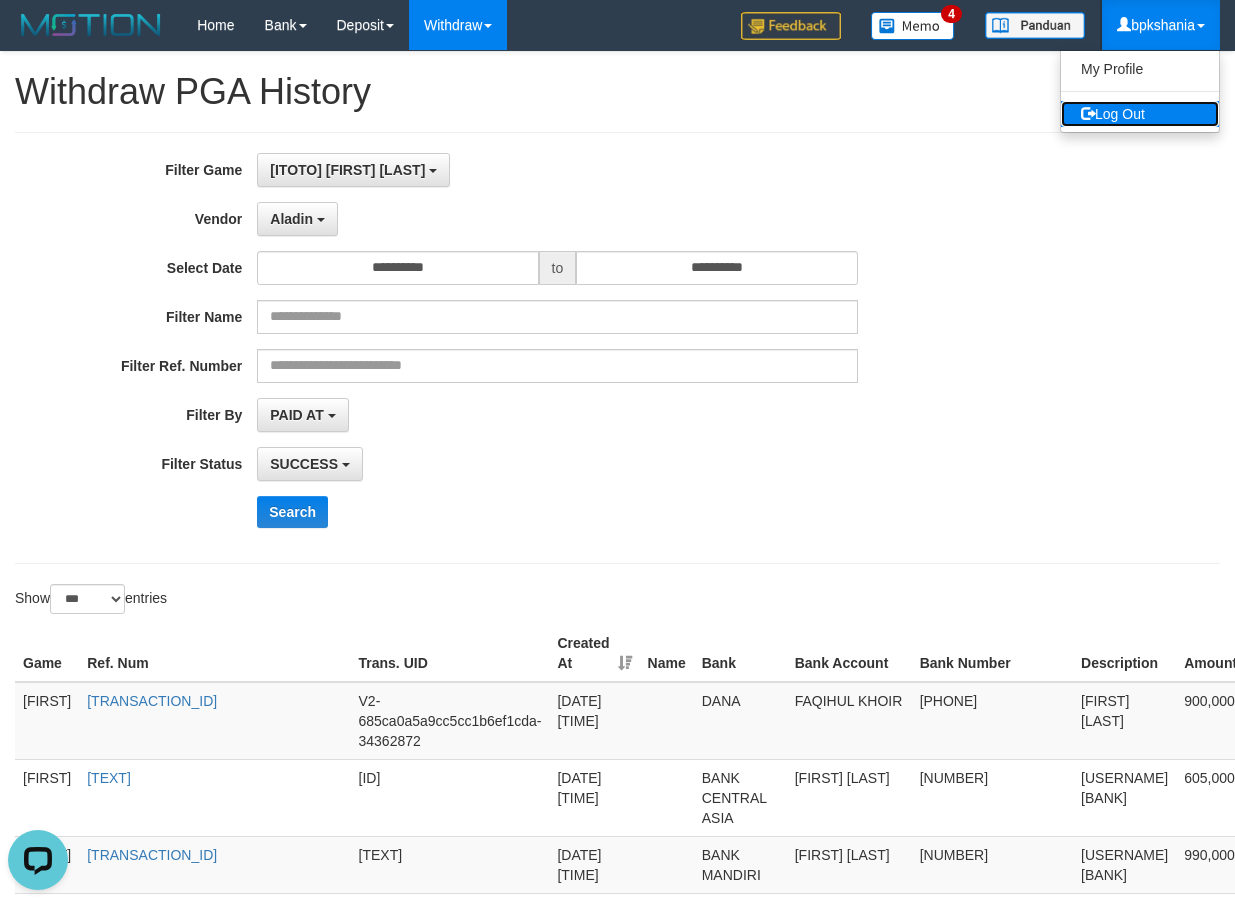 click on "Log Out" at bounding box center (1140, 114) 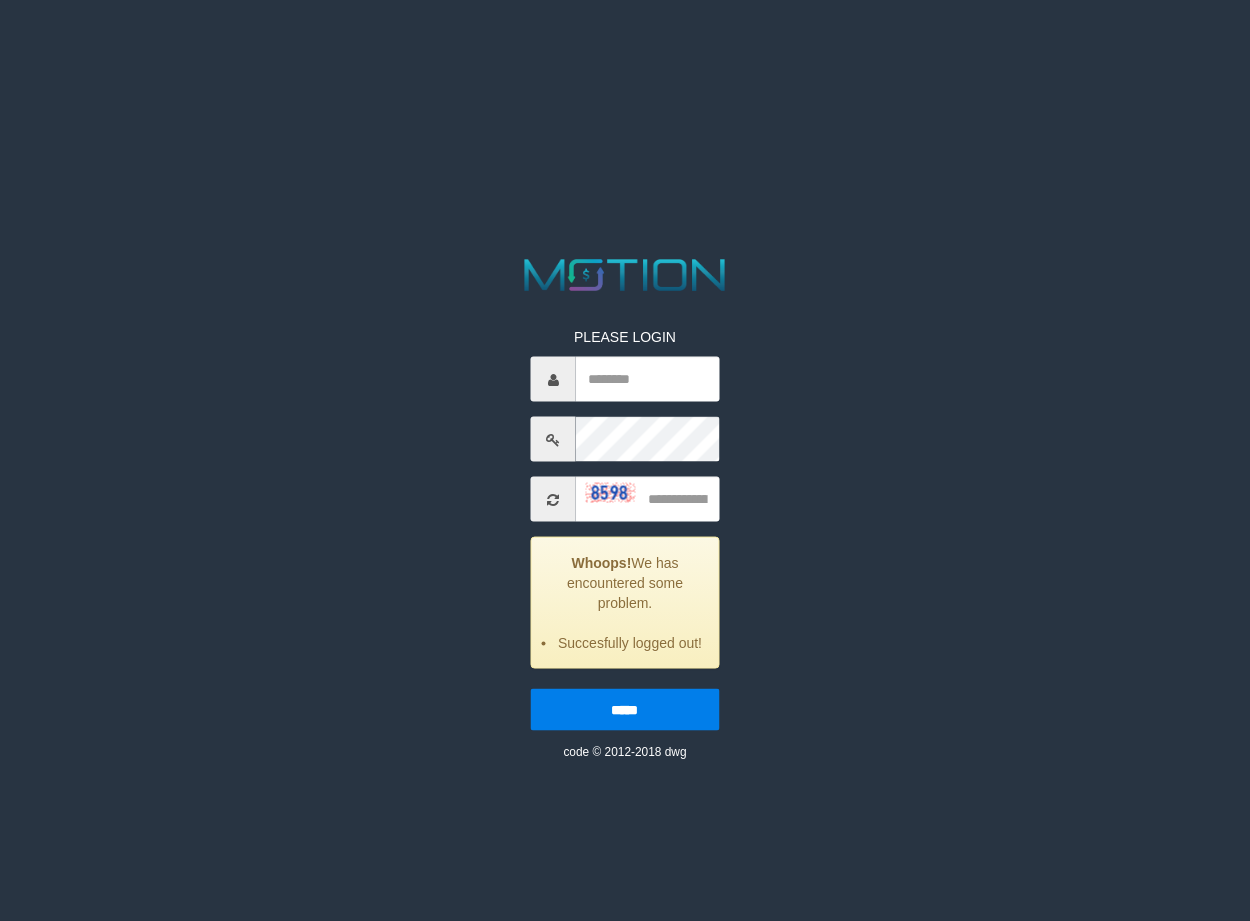 scroll, scrollTop: 0, scrollLeft: 0, axis: both 